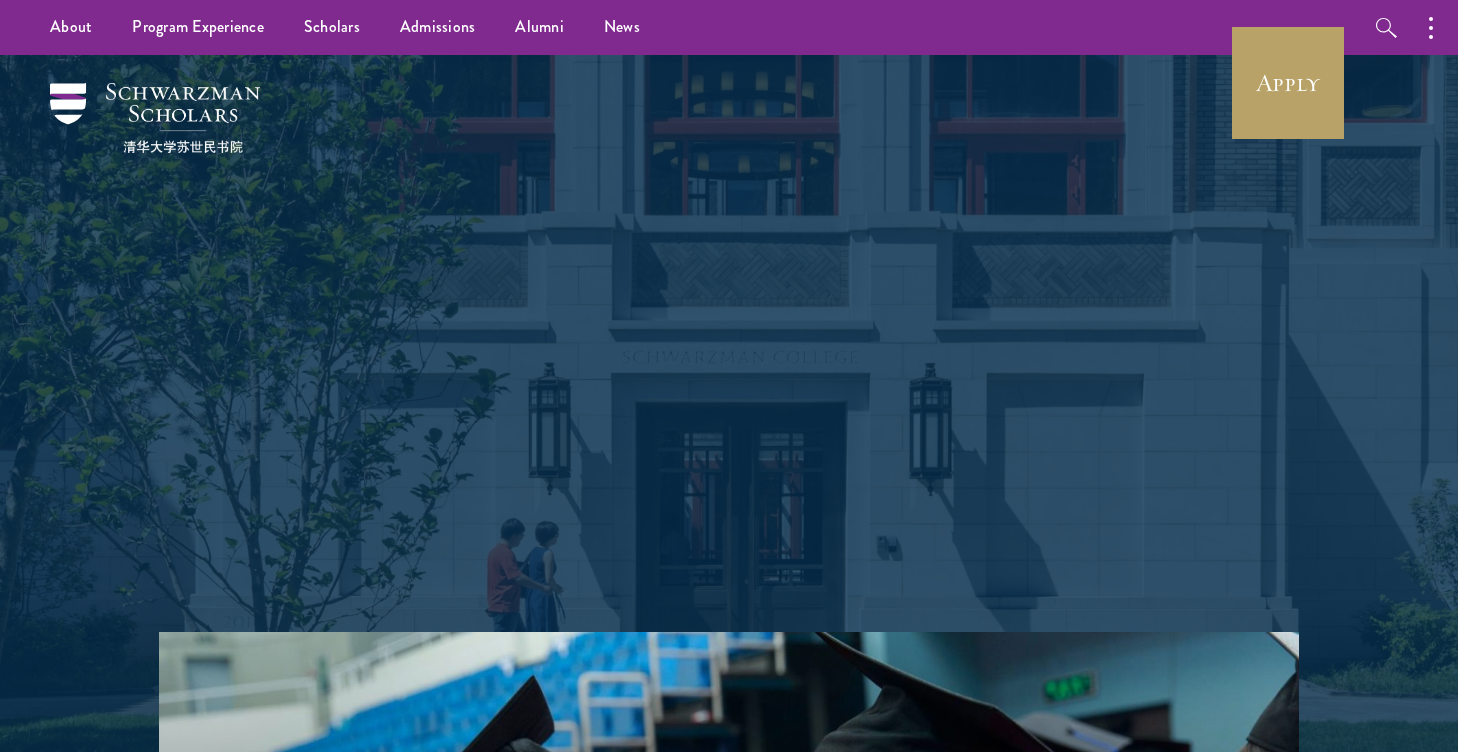 scroll, scrollTop: 0, scrollLeft: 0, axis: both 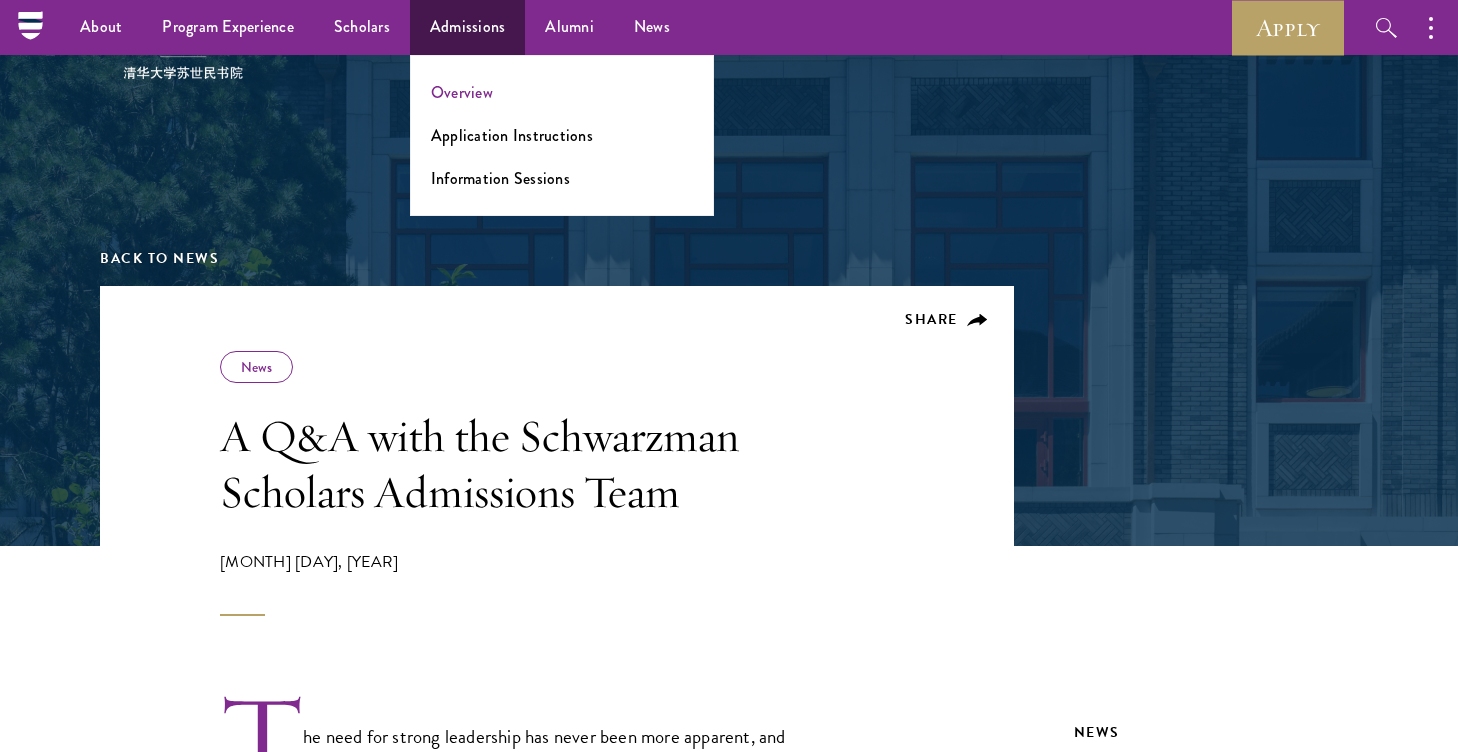 click on "Overview" at bounding box center (462, 92) 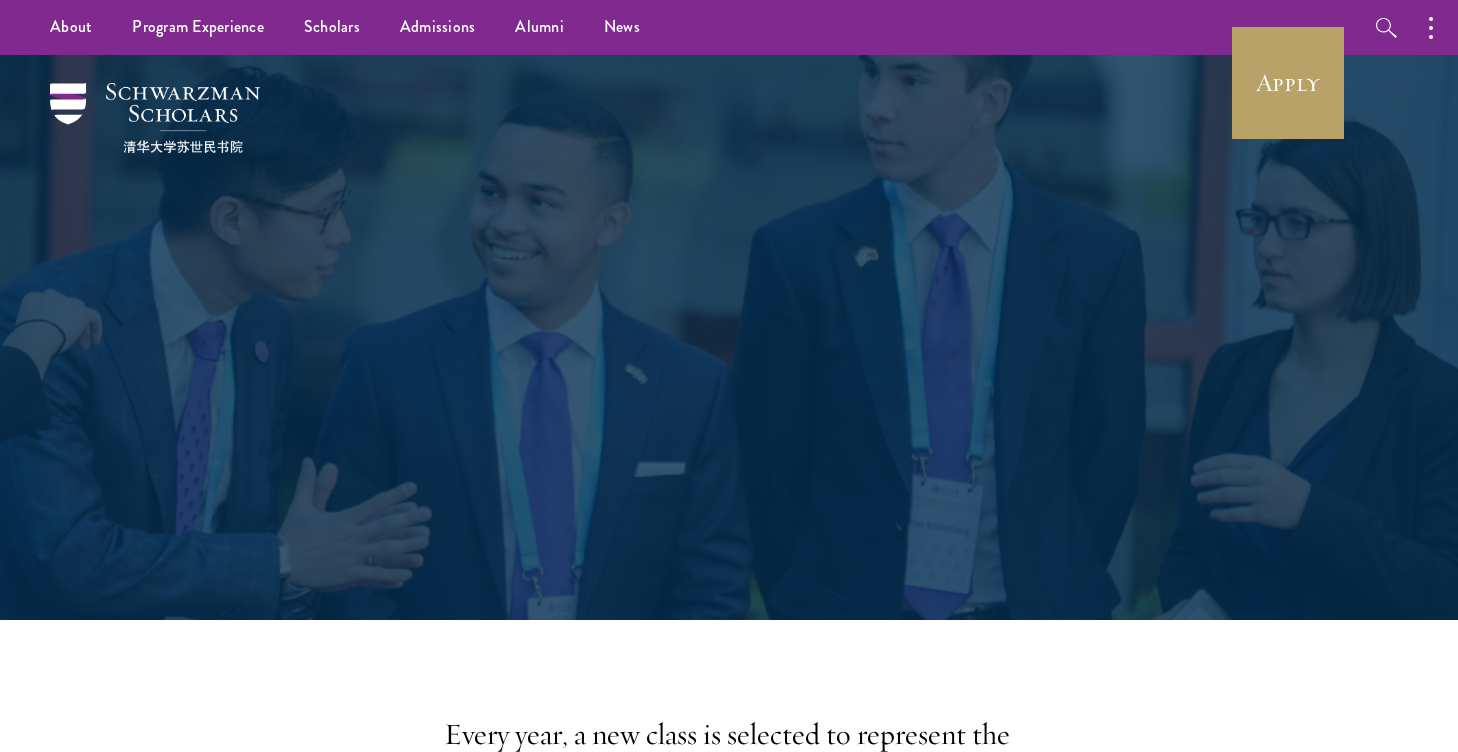 scroll, scrollTop: 0, scrollLeft: 0, axis: both 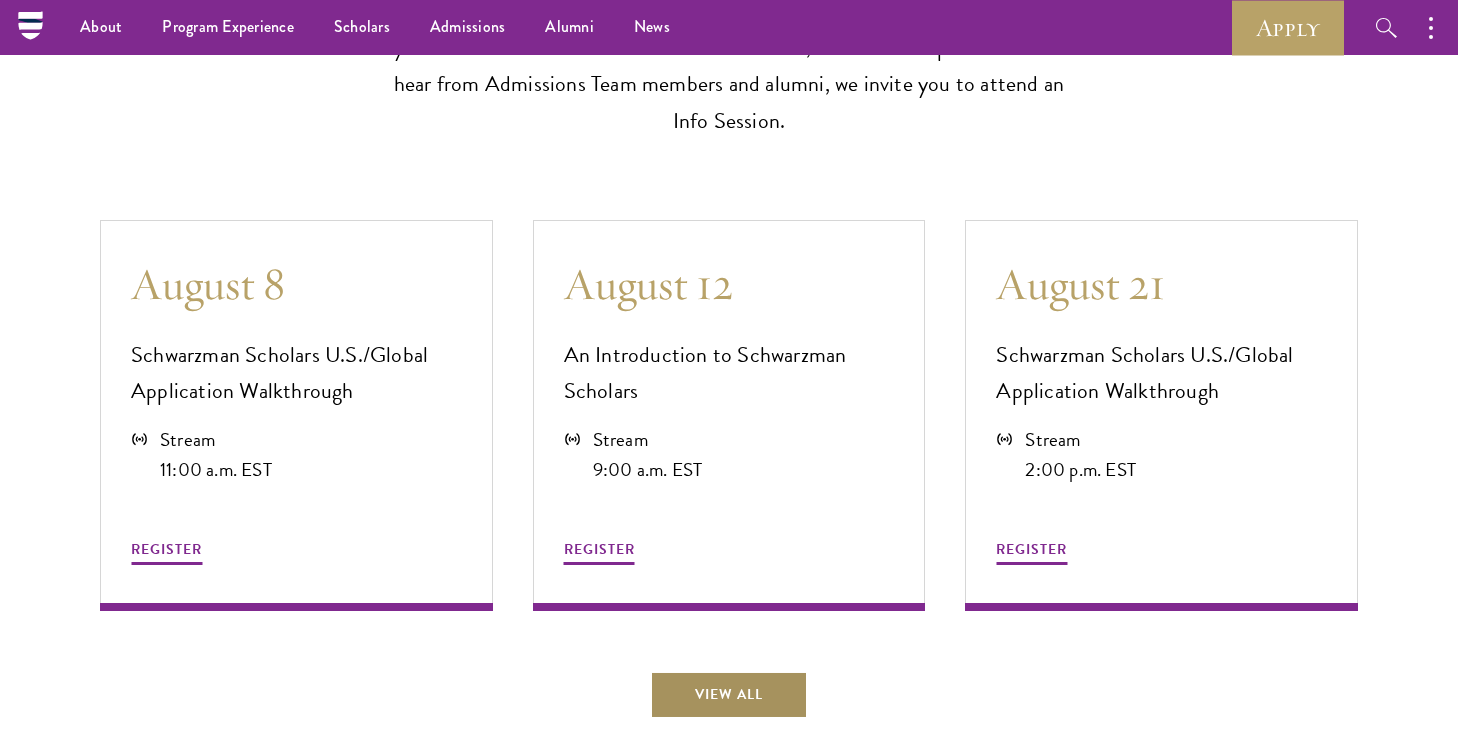 click on "View All" at bounding box center (729, 695) 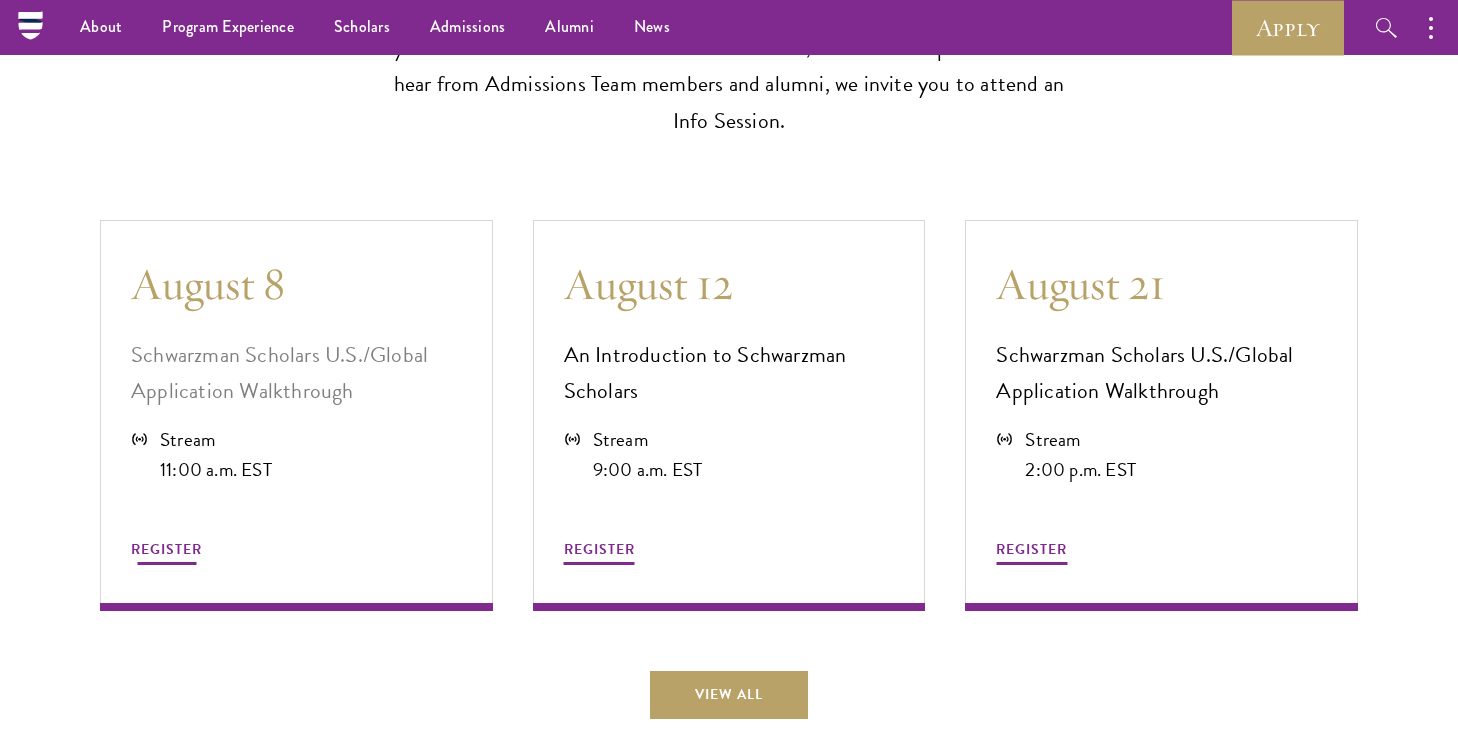click on "REGISTER" at bounding box center [166, 549] 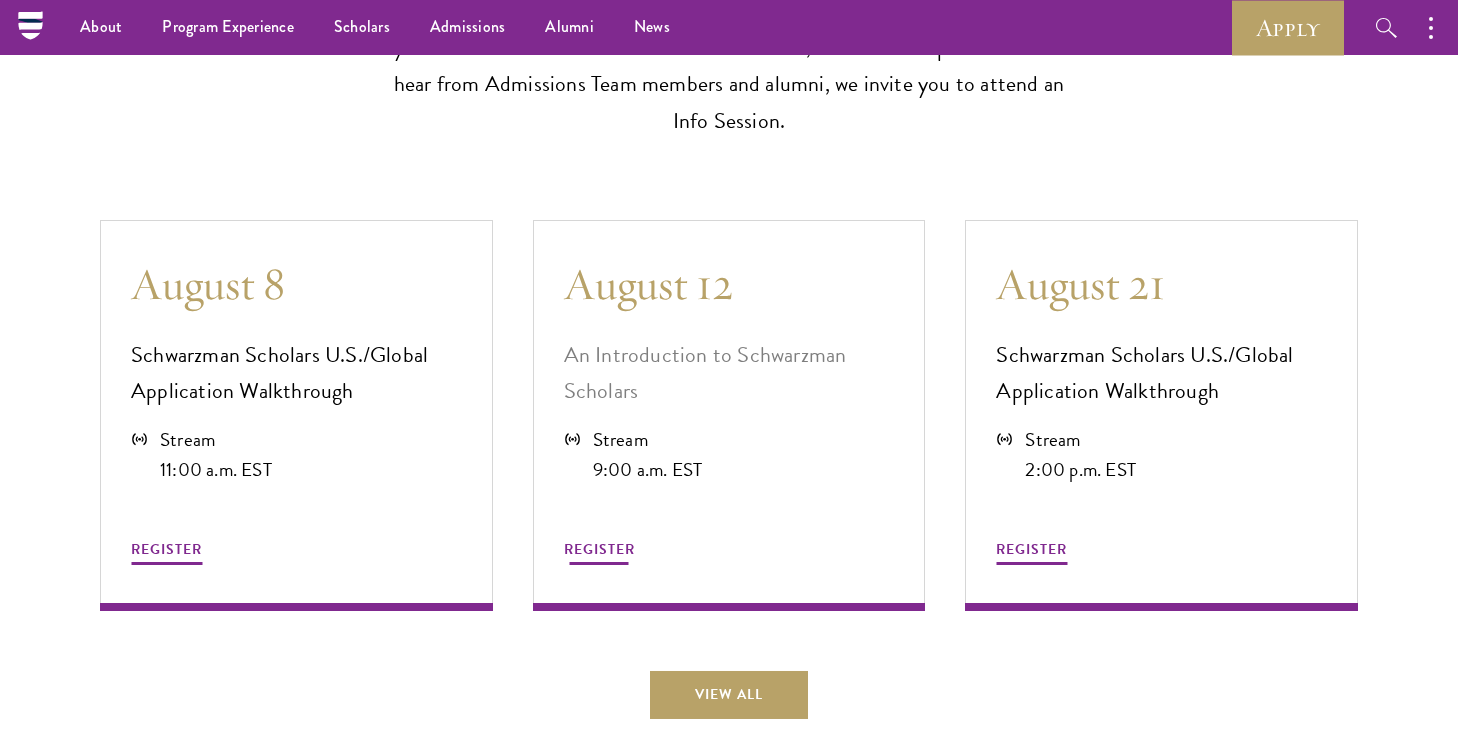 click on "REGISTER" at bounding box center [599, 549] 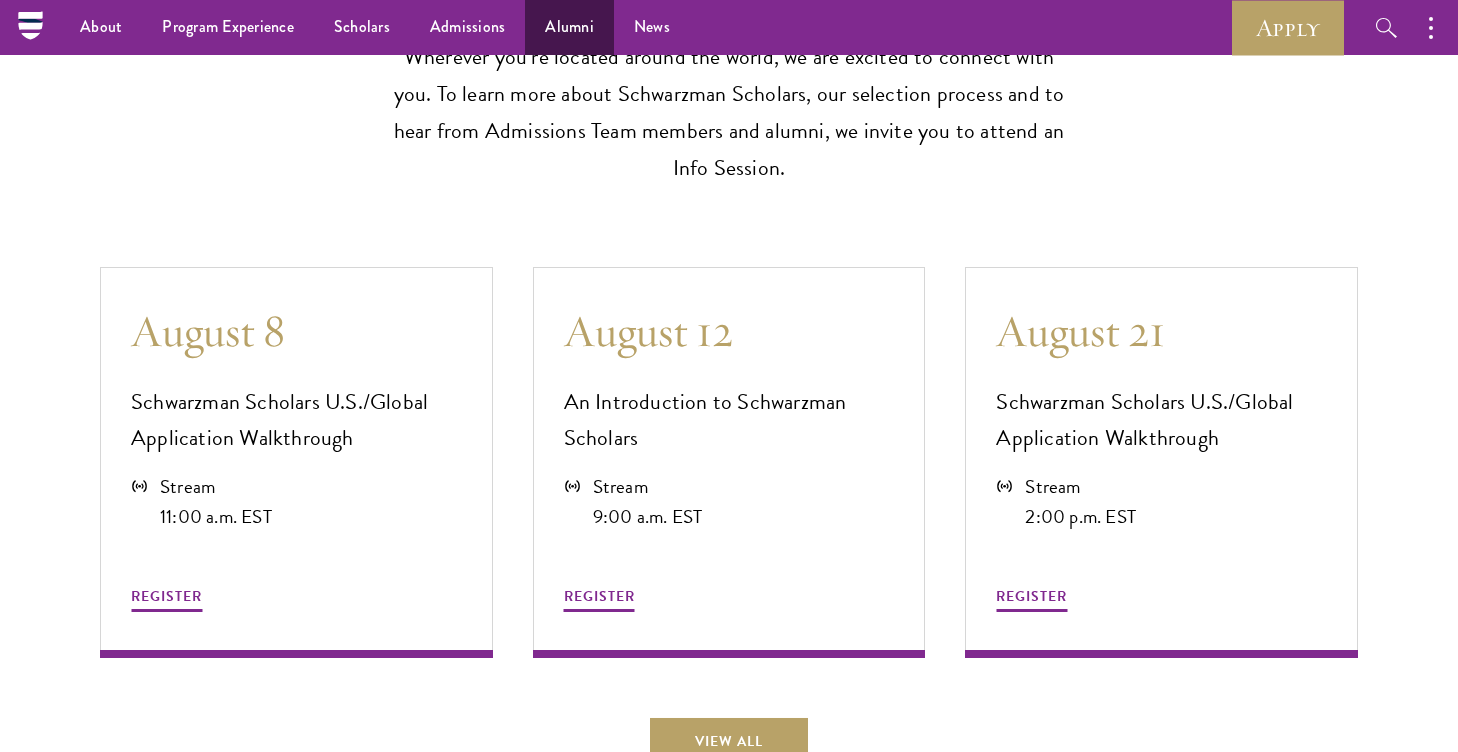 click on "Alumni" at bounding box center (569, 27) 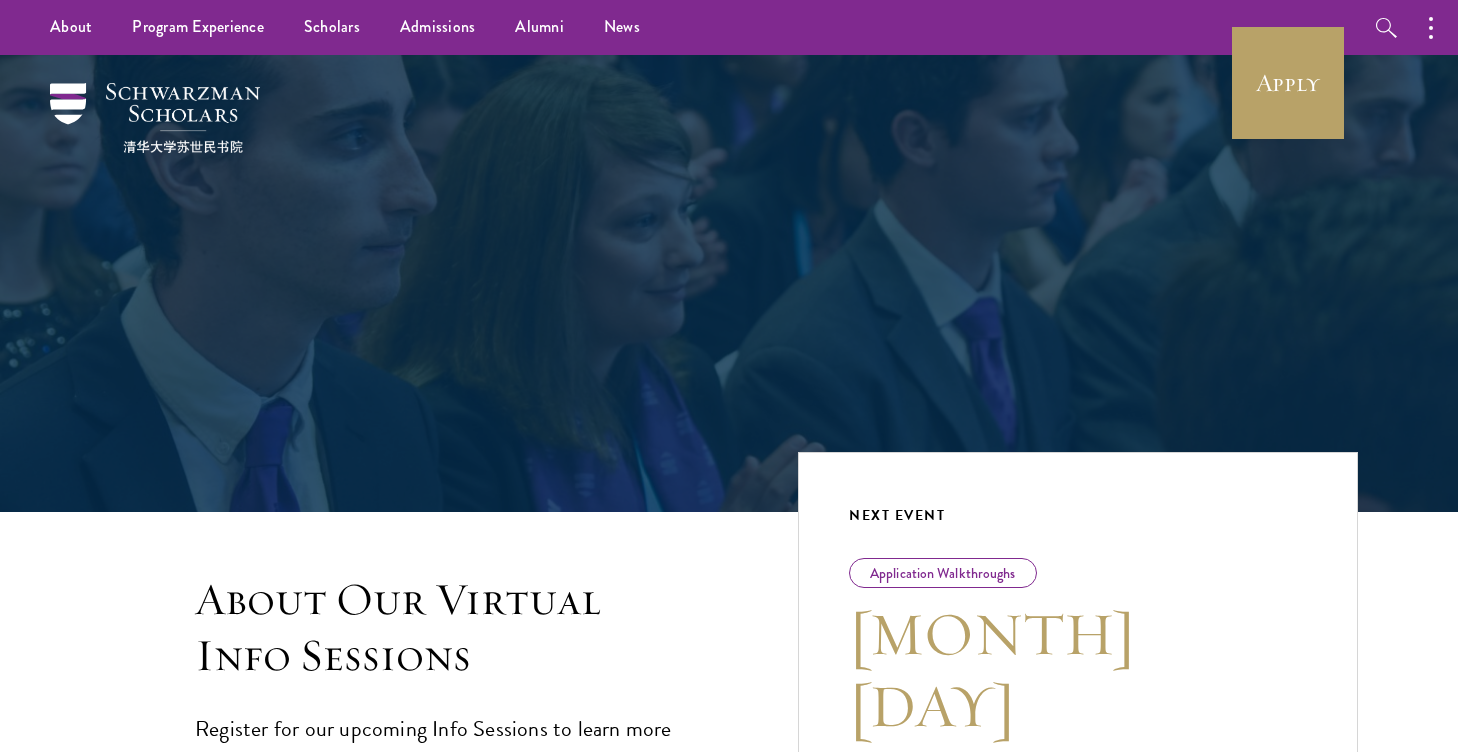 scroll, scrollTop: 0, scrollLeft: 0, axis: both 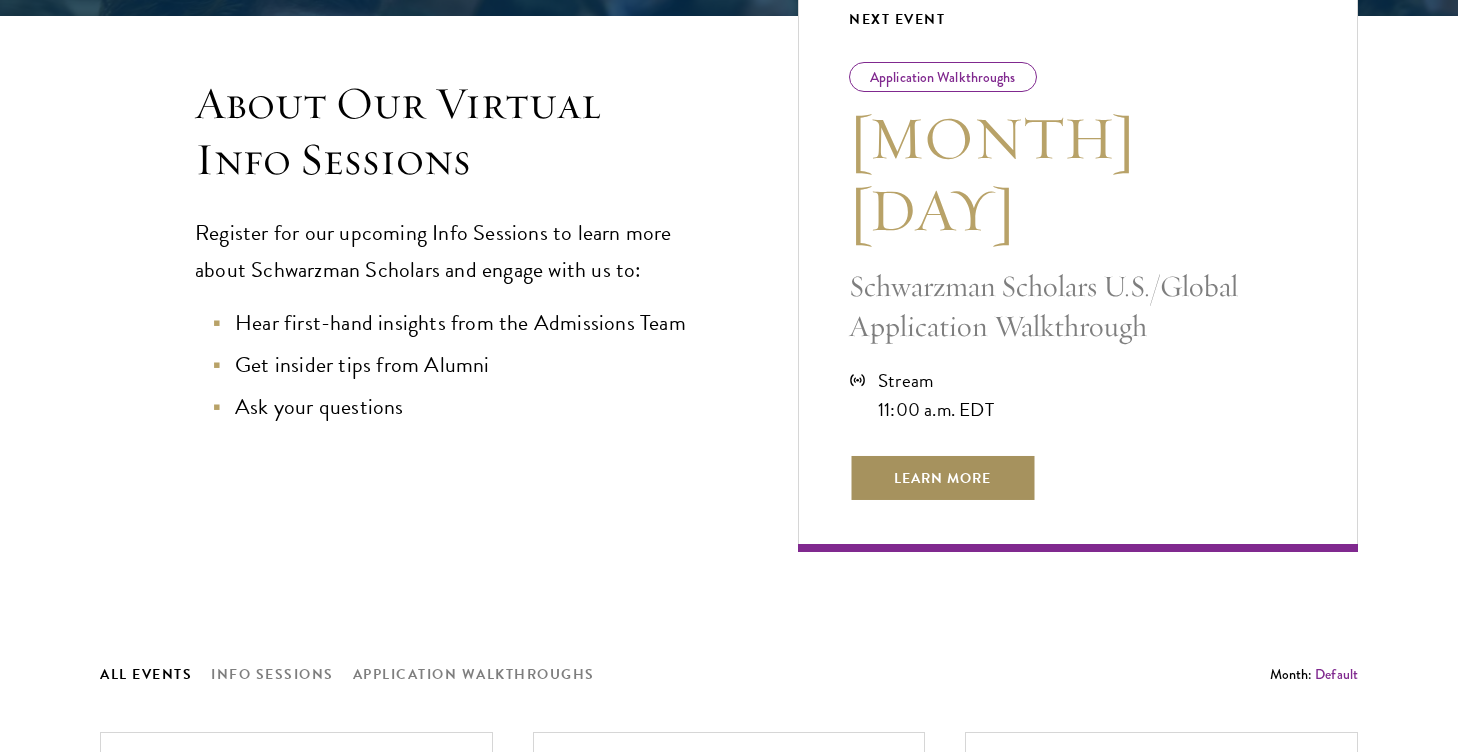 click on "Learn More" at bounding box center (942, 478) 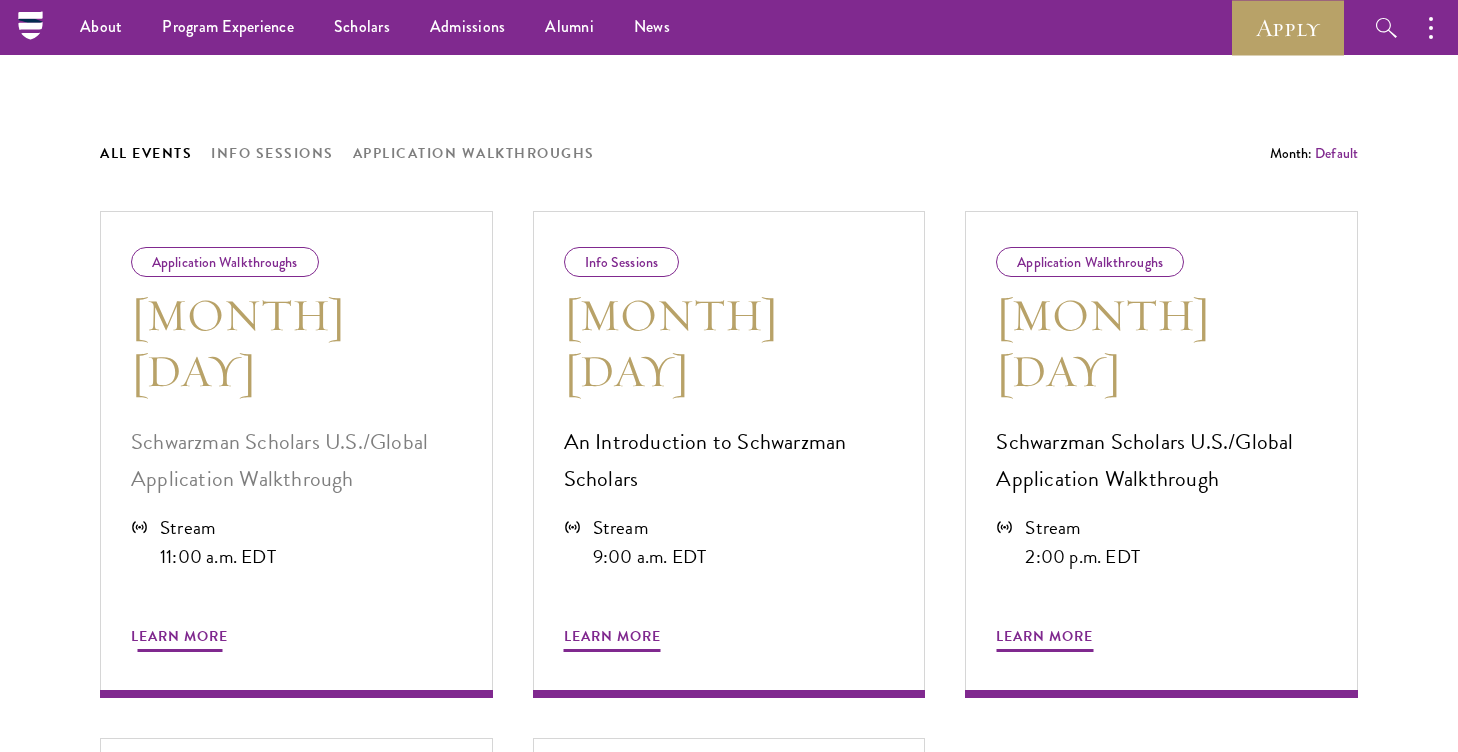 scroll, scrollTop: 990, scrollLeft: 0, axis: vertical 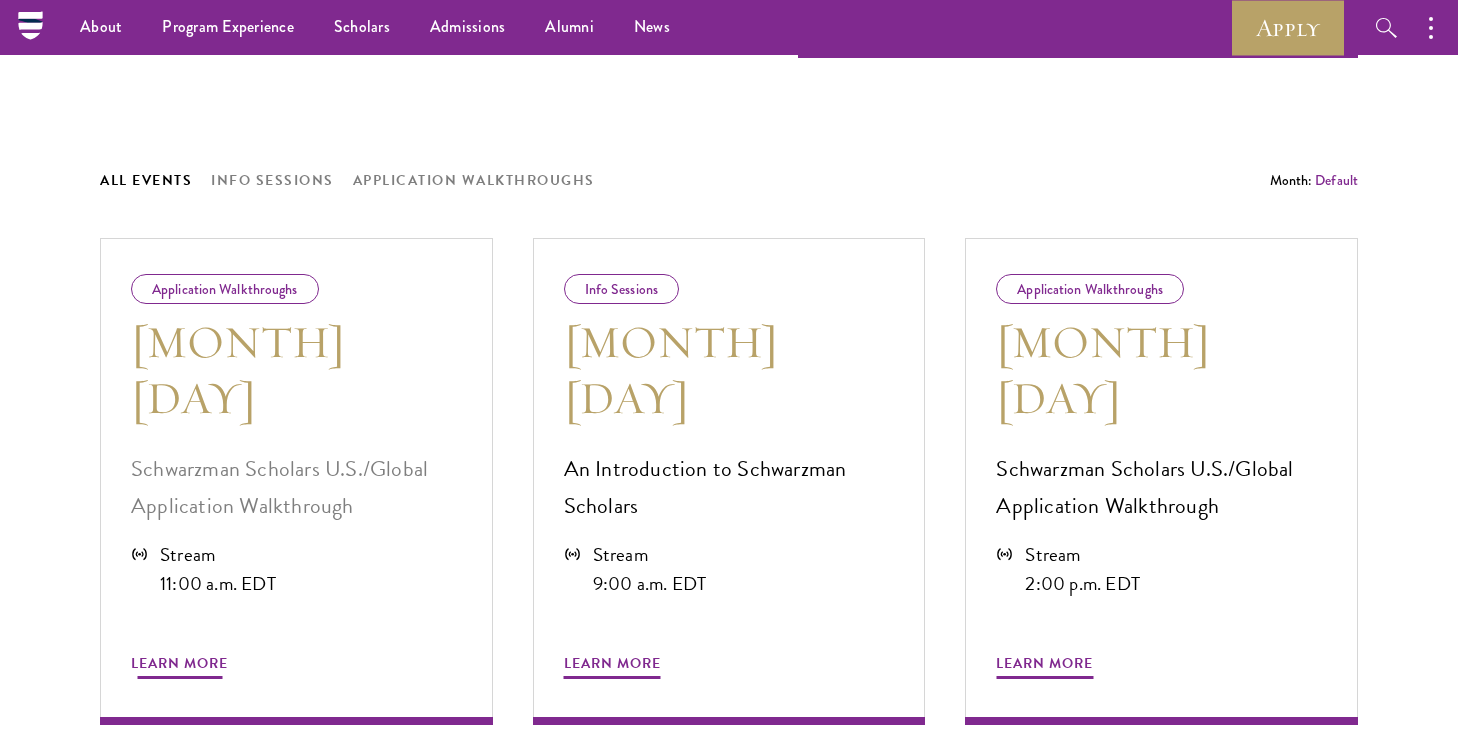 click on "Learn More" at bounding box center [179, 666] 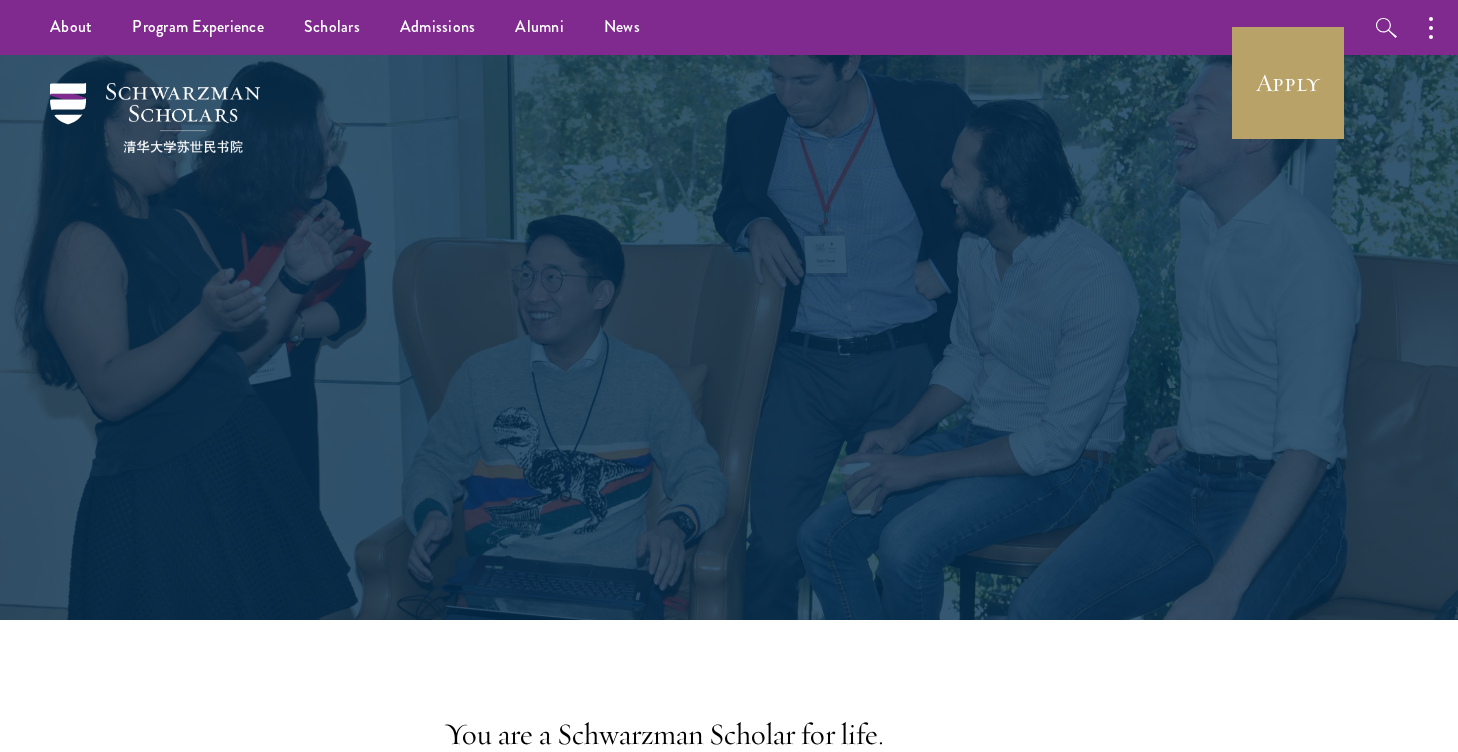 scroll, scrollTop: 0, scrollLeft: 0, axis: both 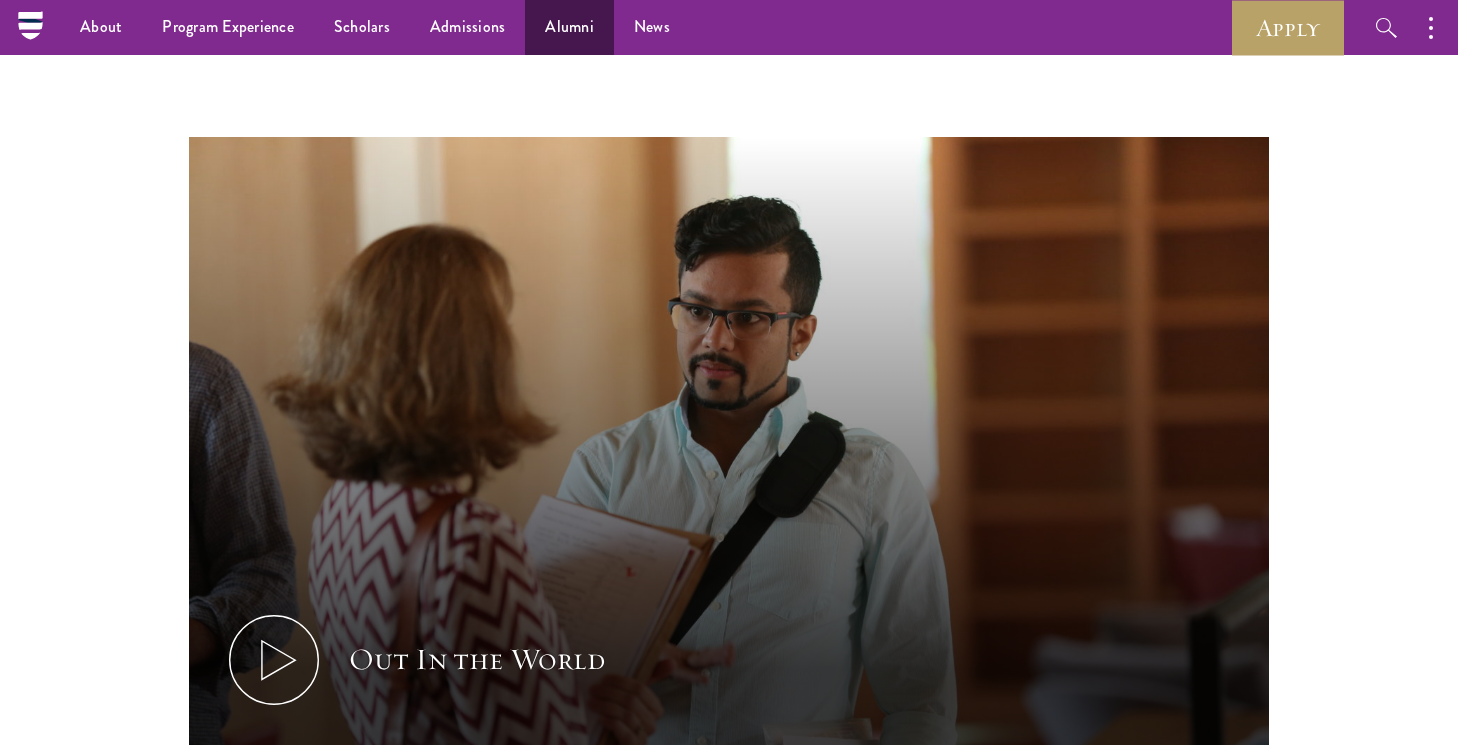 click on "Alumni" at bounding box center [569, 27] 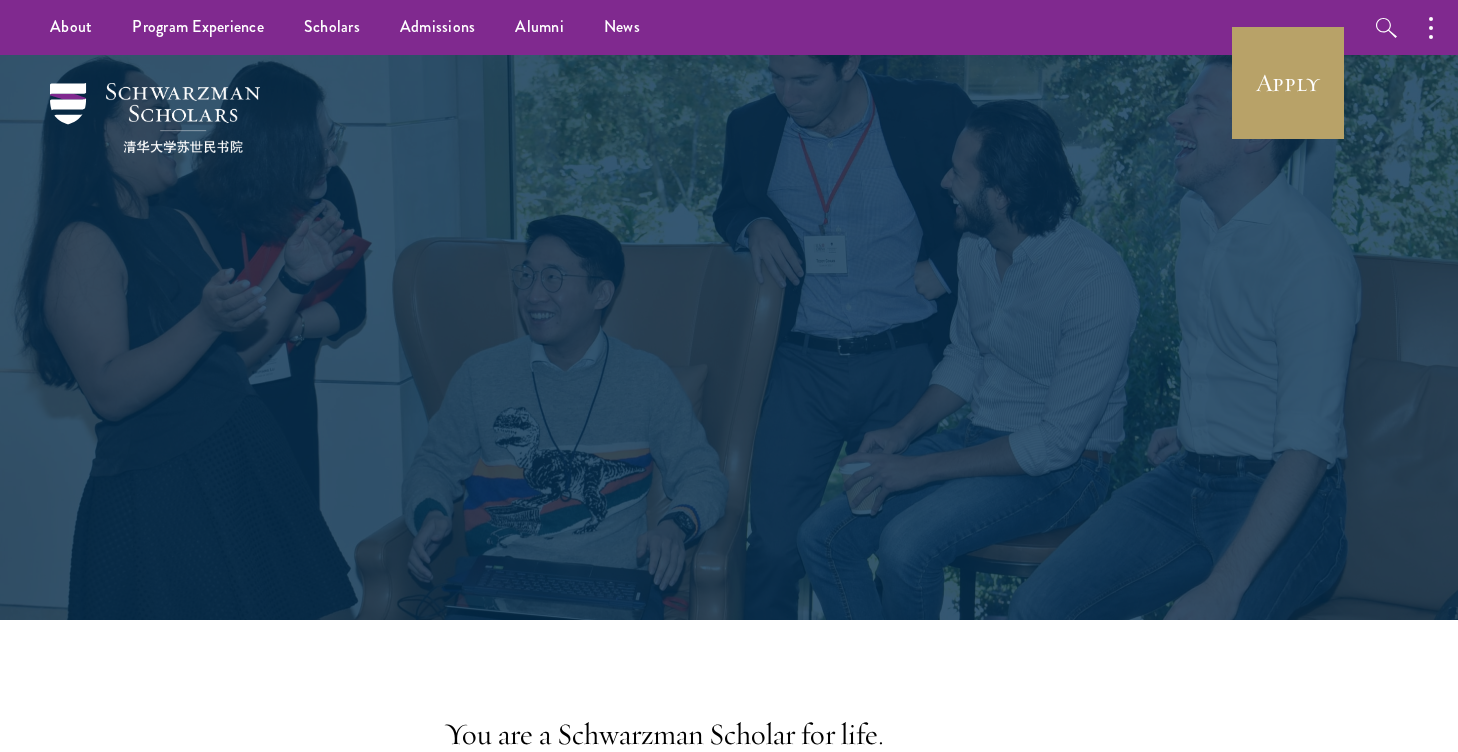 scroll, scrollTop: 0, scrollLeft: 0, axis: both 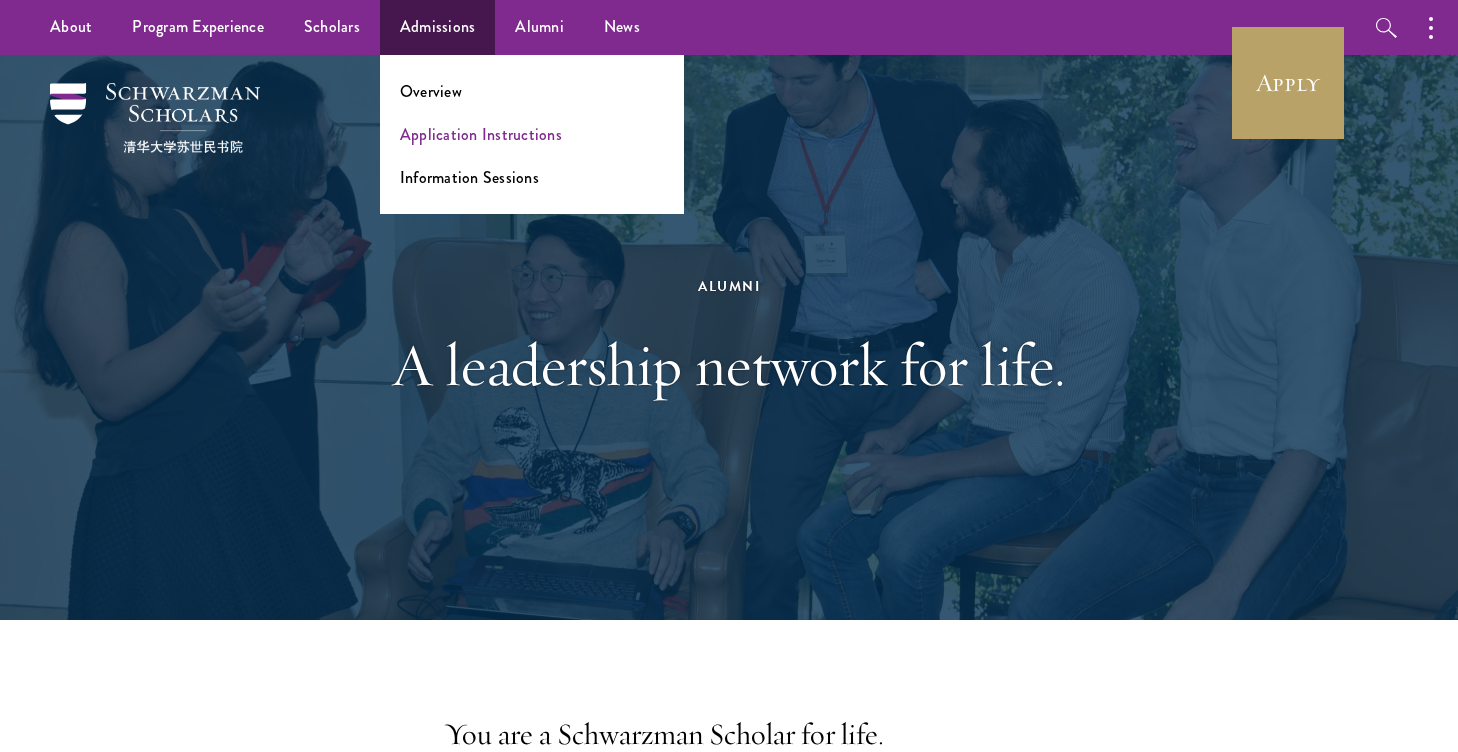 click on "Application Instructions" at bounding box center (481, 134) 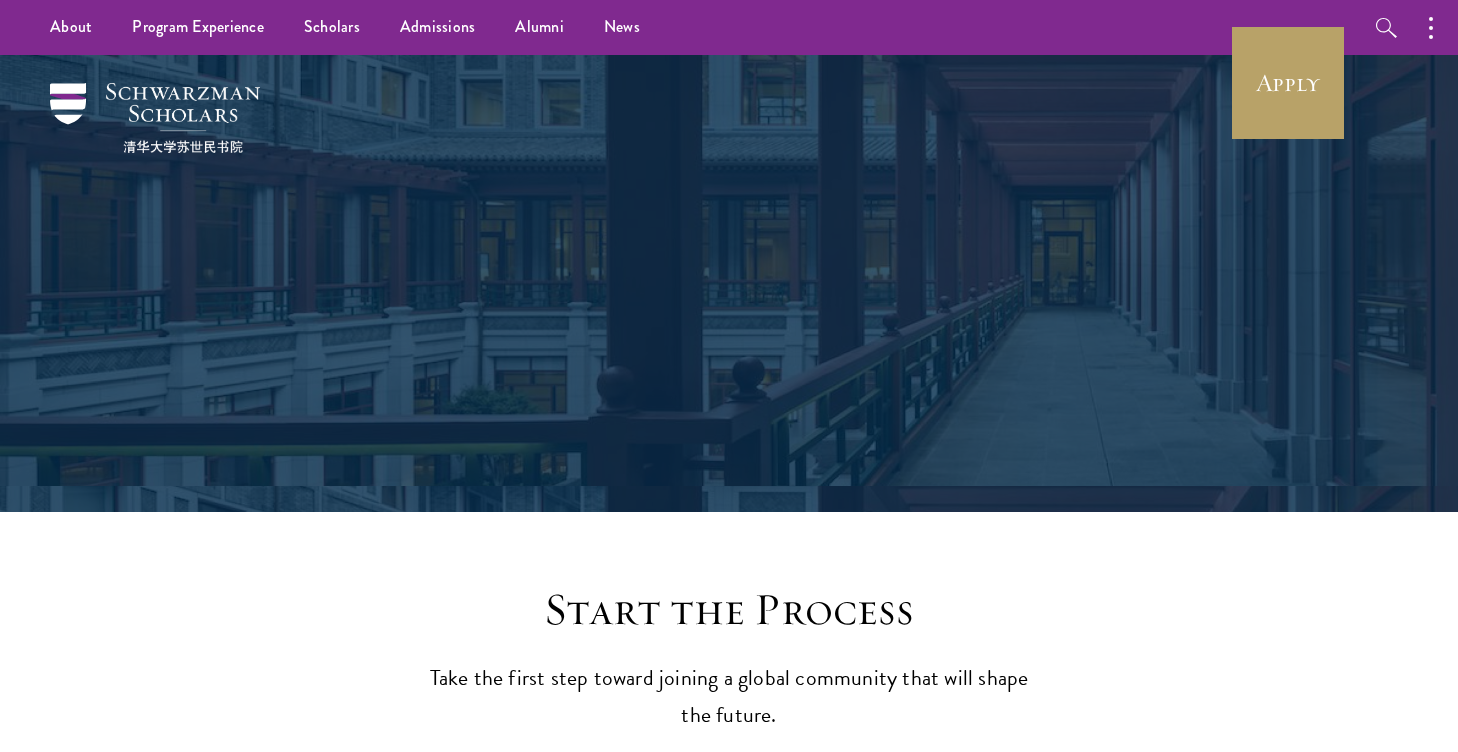 scroll, scrollTop: 0, scrollLeft: 0, axis: both 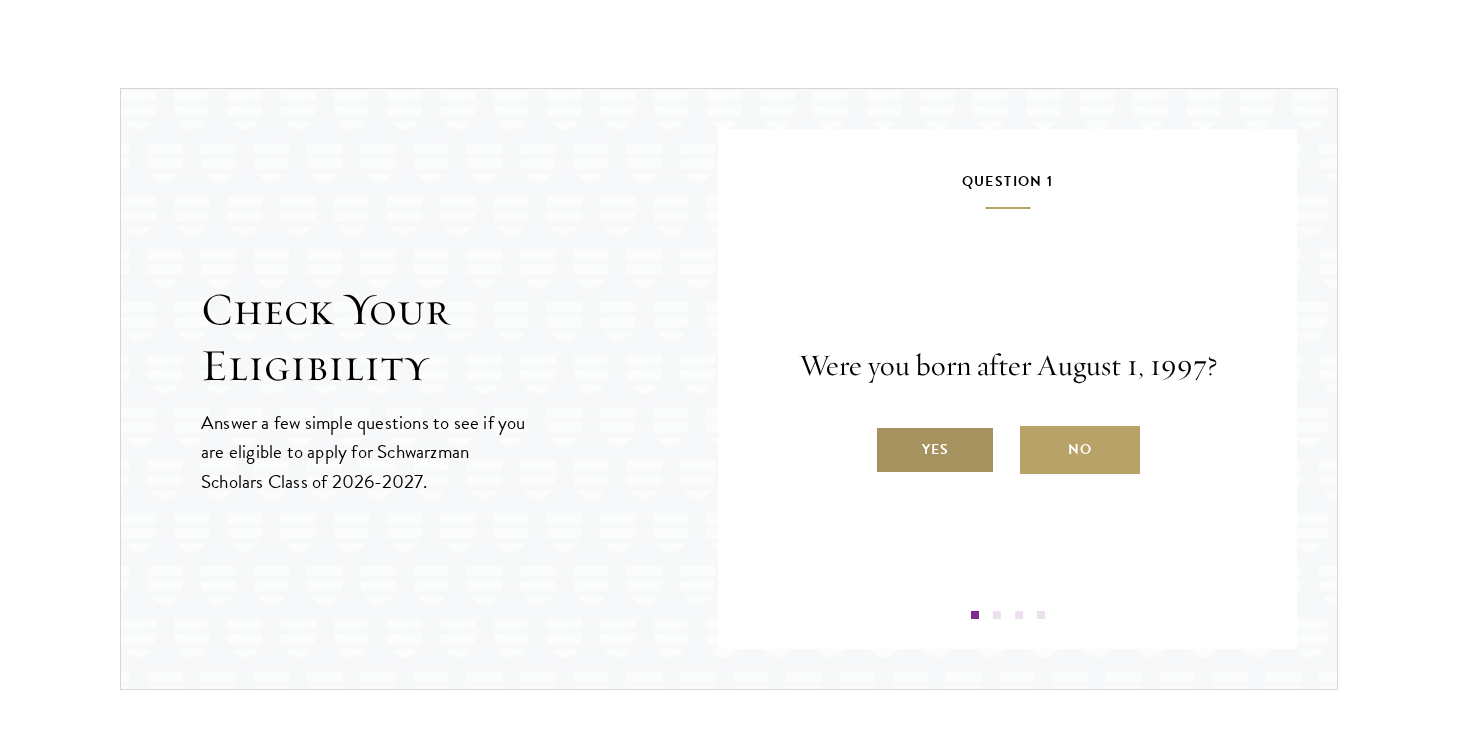 click on "Yes" at bounding box center [935, 450] 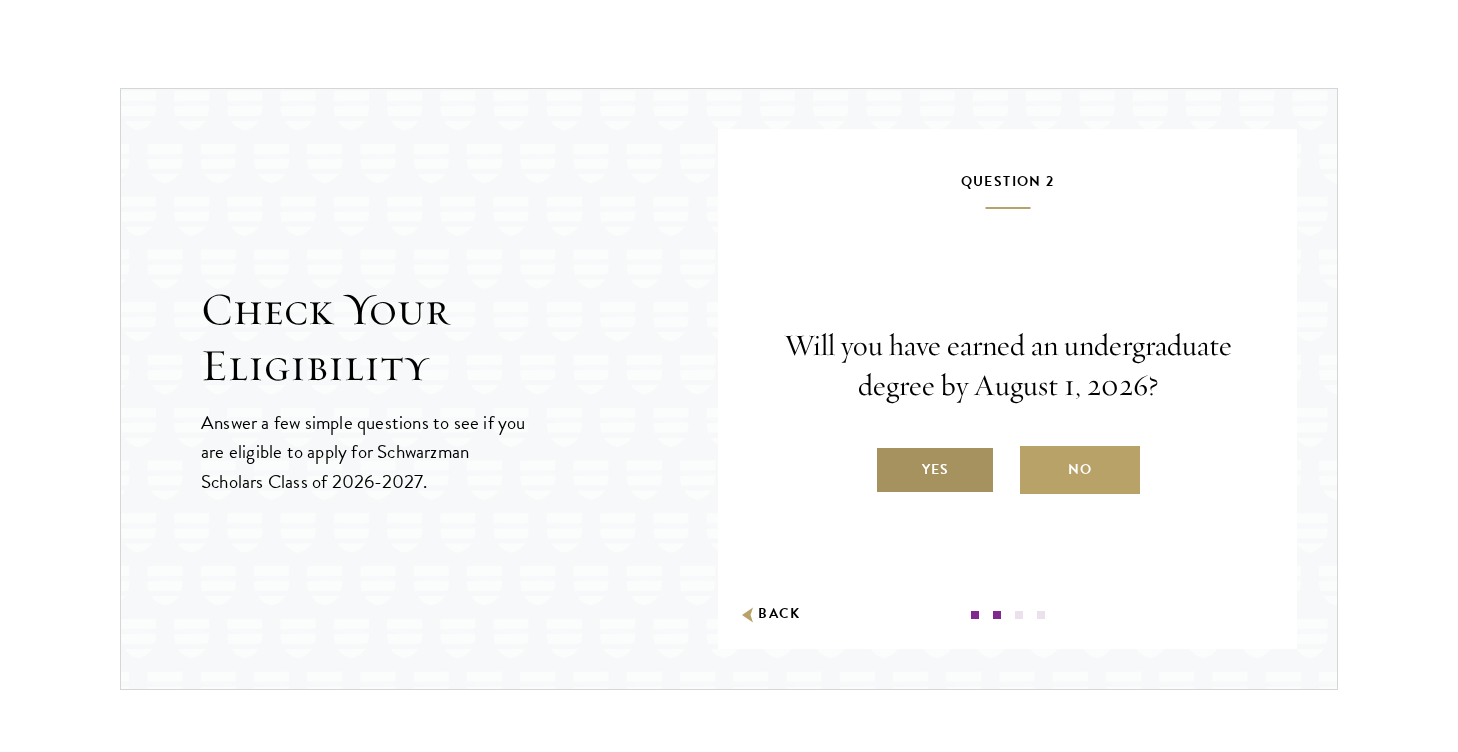 click on "Yes" at bounding box center [935, 470] 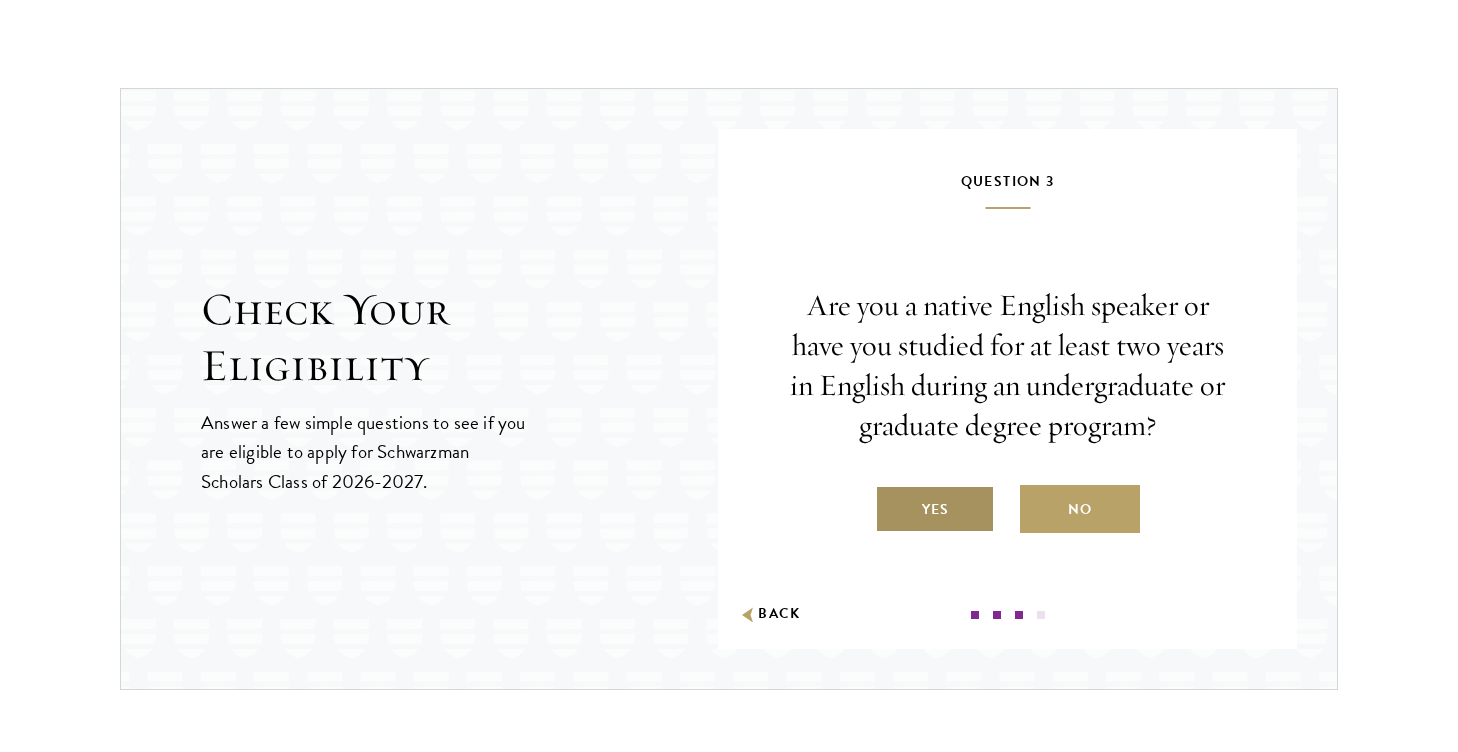 click on "Yes" at bounding box center (935, 509) 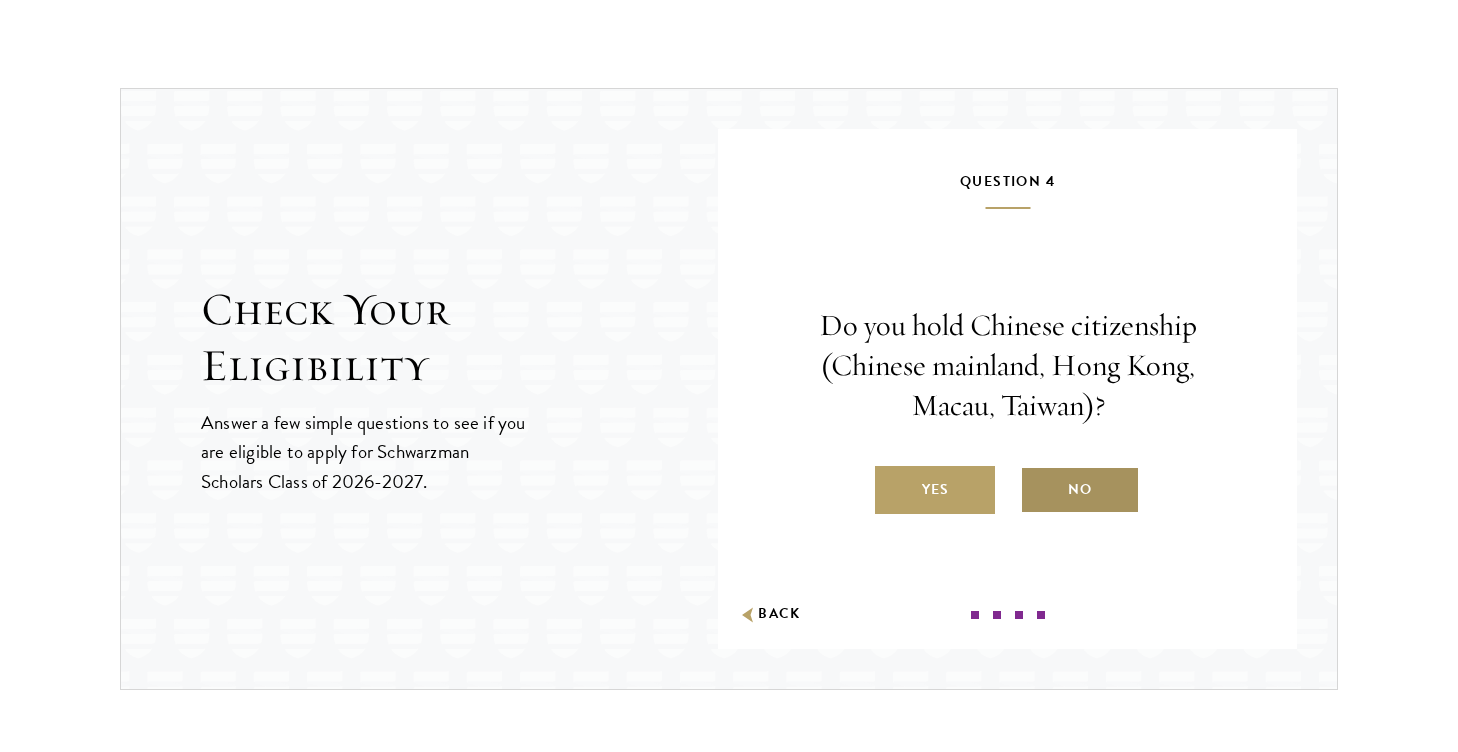 click on "No" at bounding box center [1080, 490] 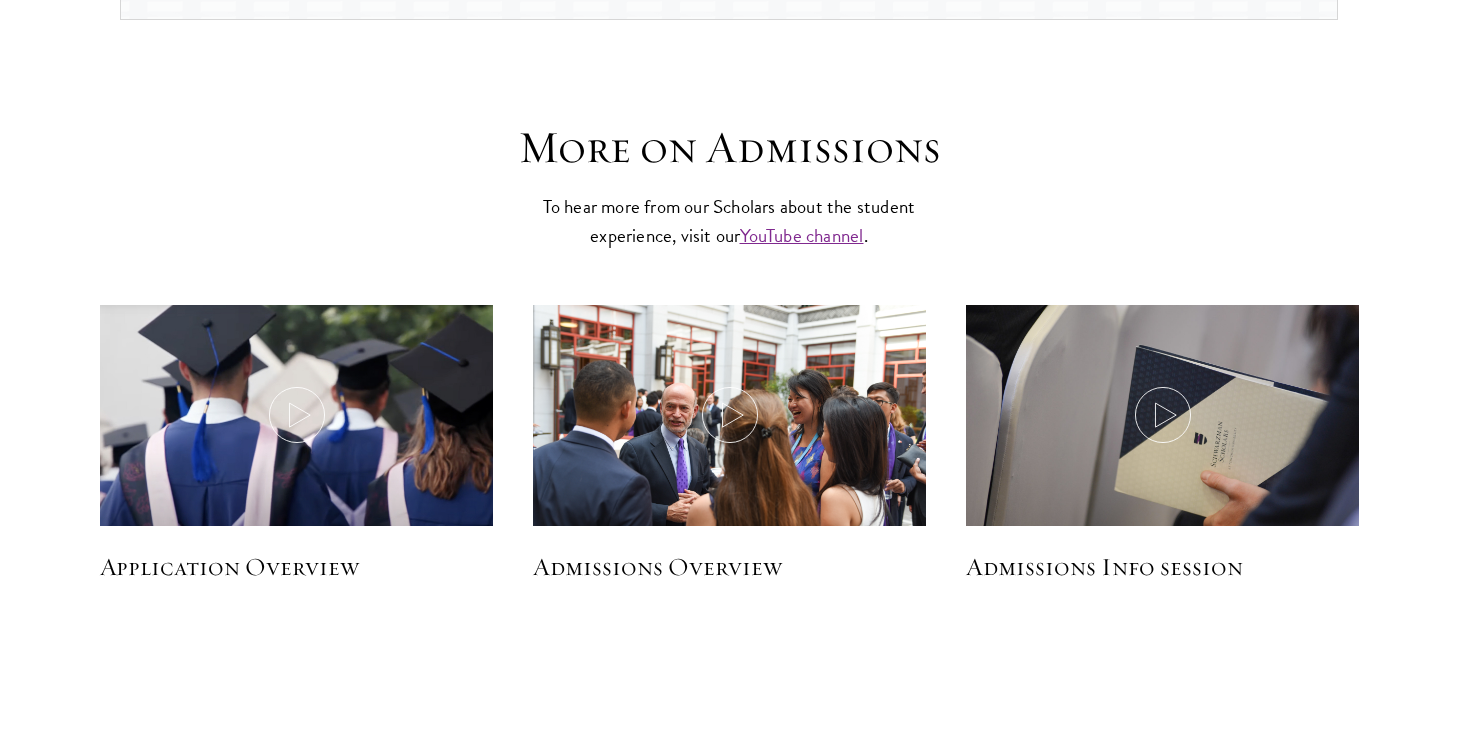 scroll, scrollTop: 2821, scrollLeft: 0, axis: vertical 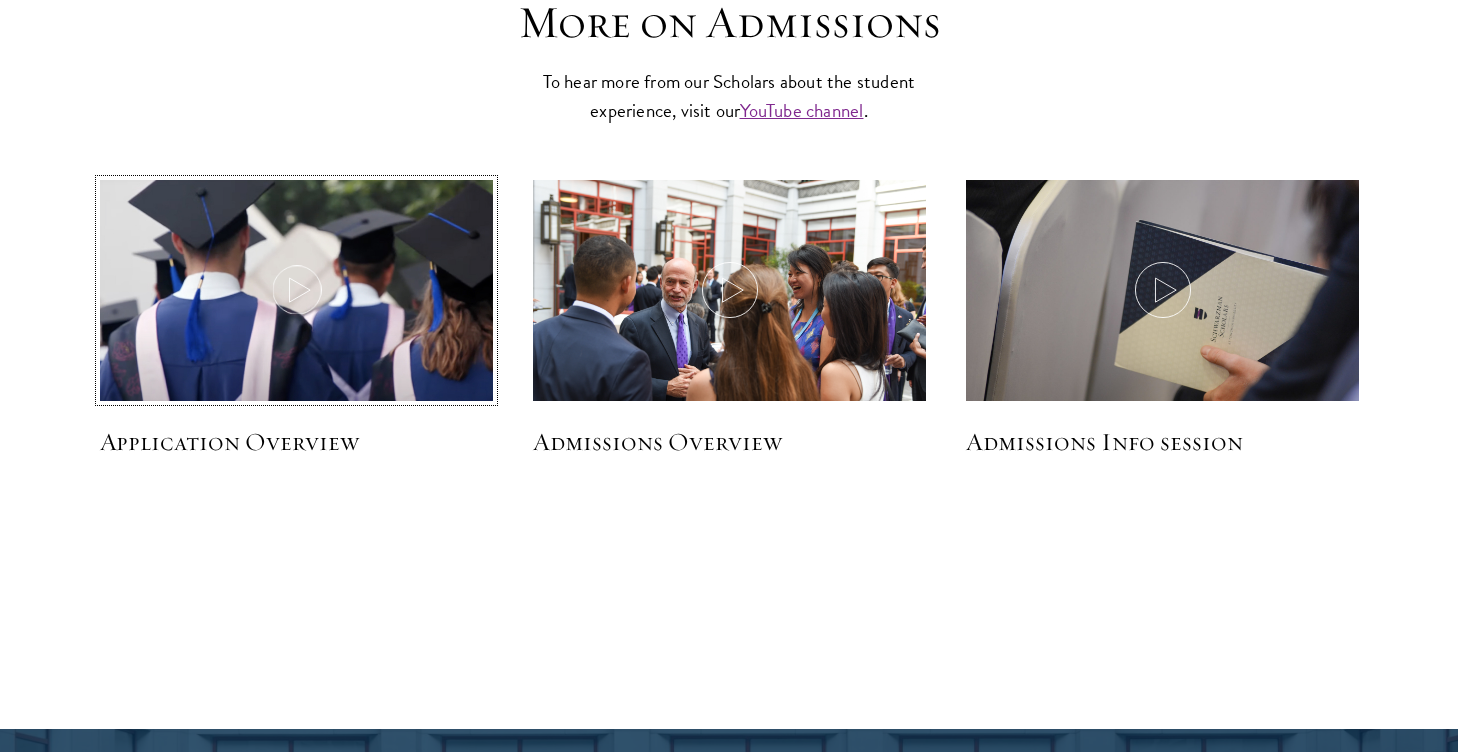 click at bounding box center [297, 293] 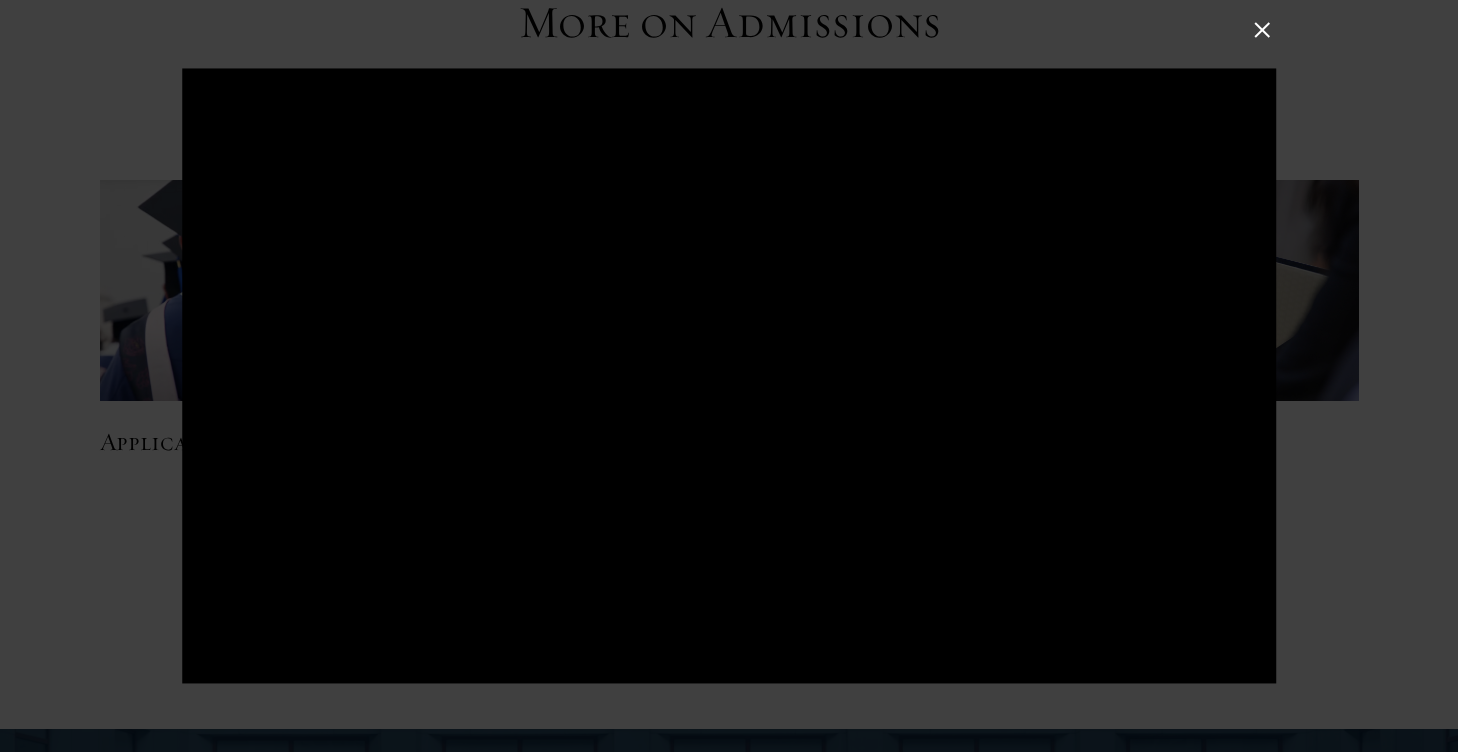 click at bounding box center [729, 376] 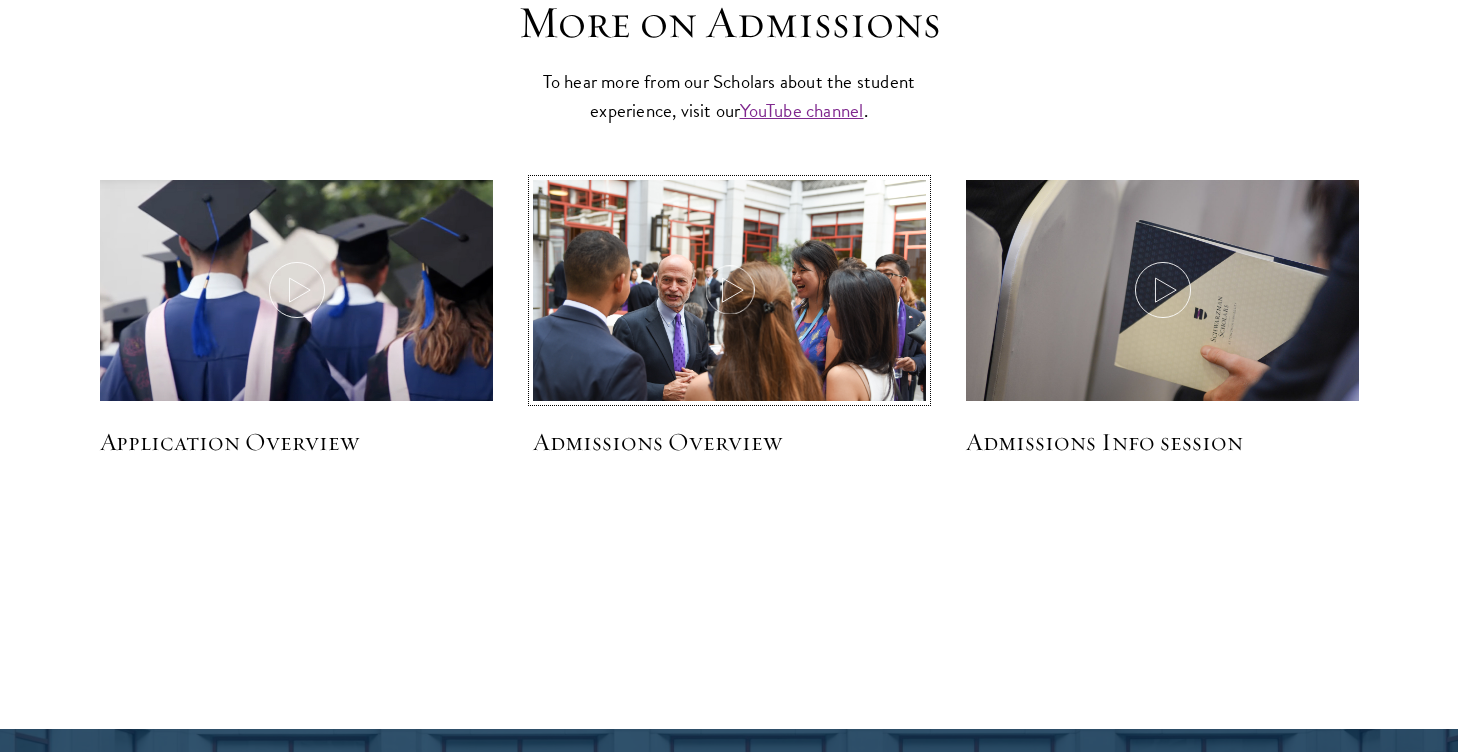 click 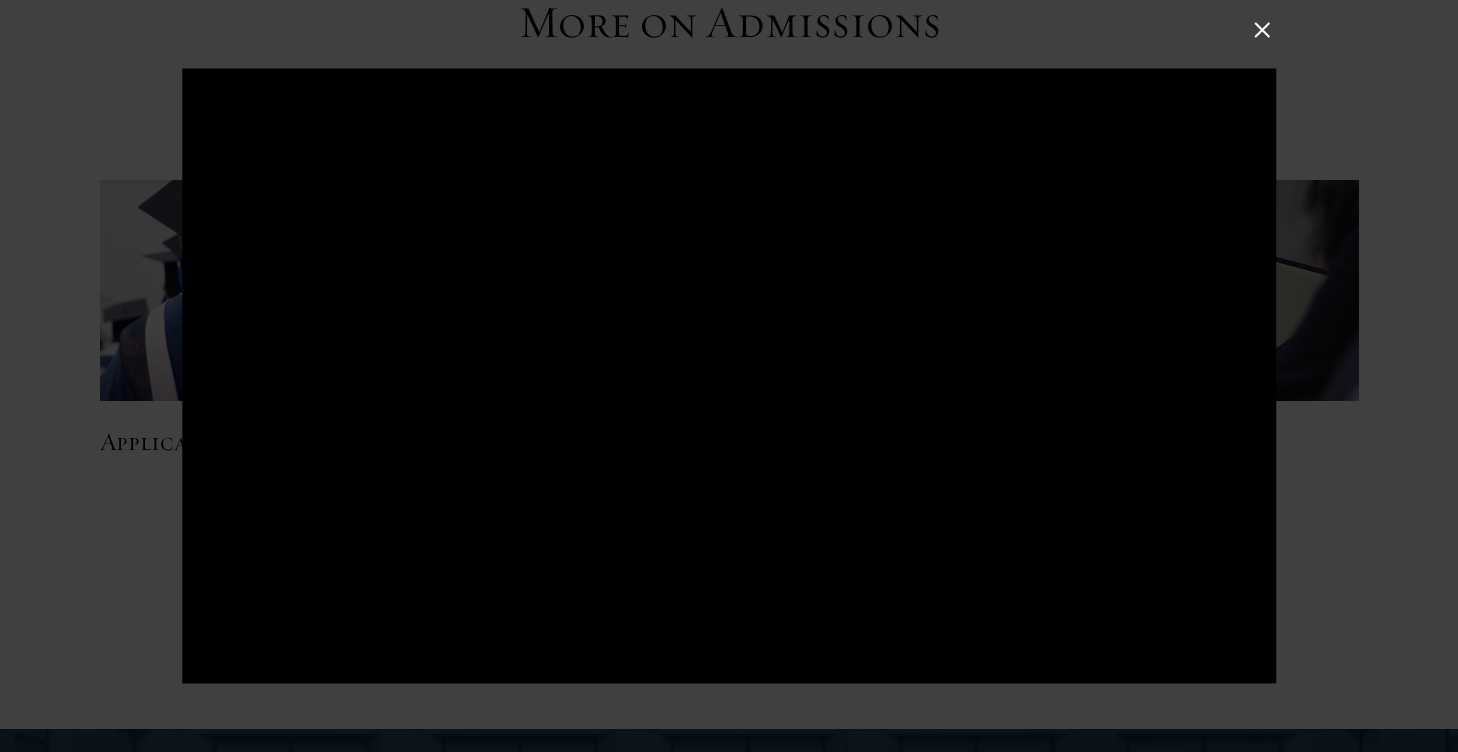 click at bounding box center [1262, 30] 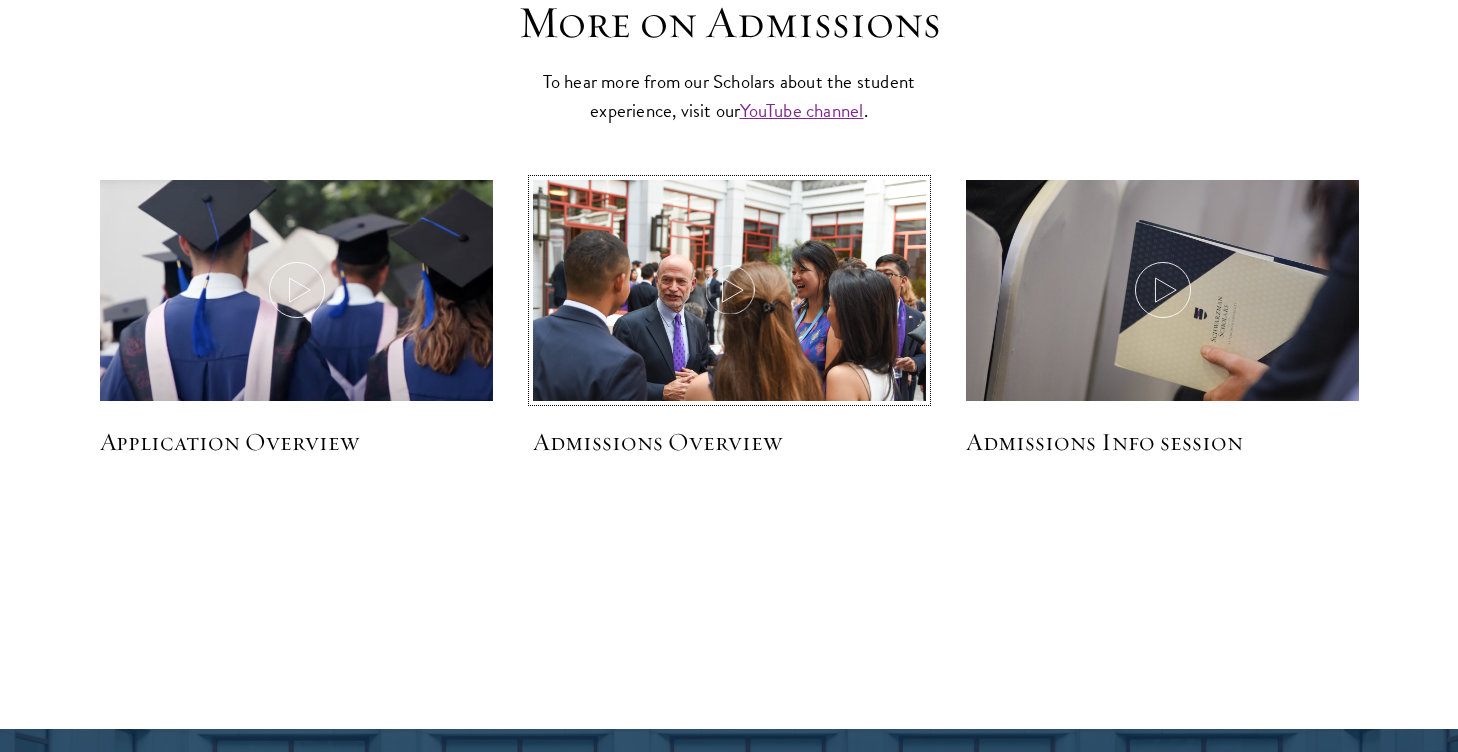 click at bounding box center [730, 310] 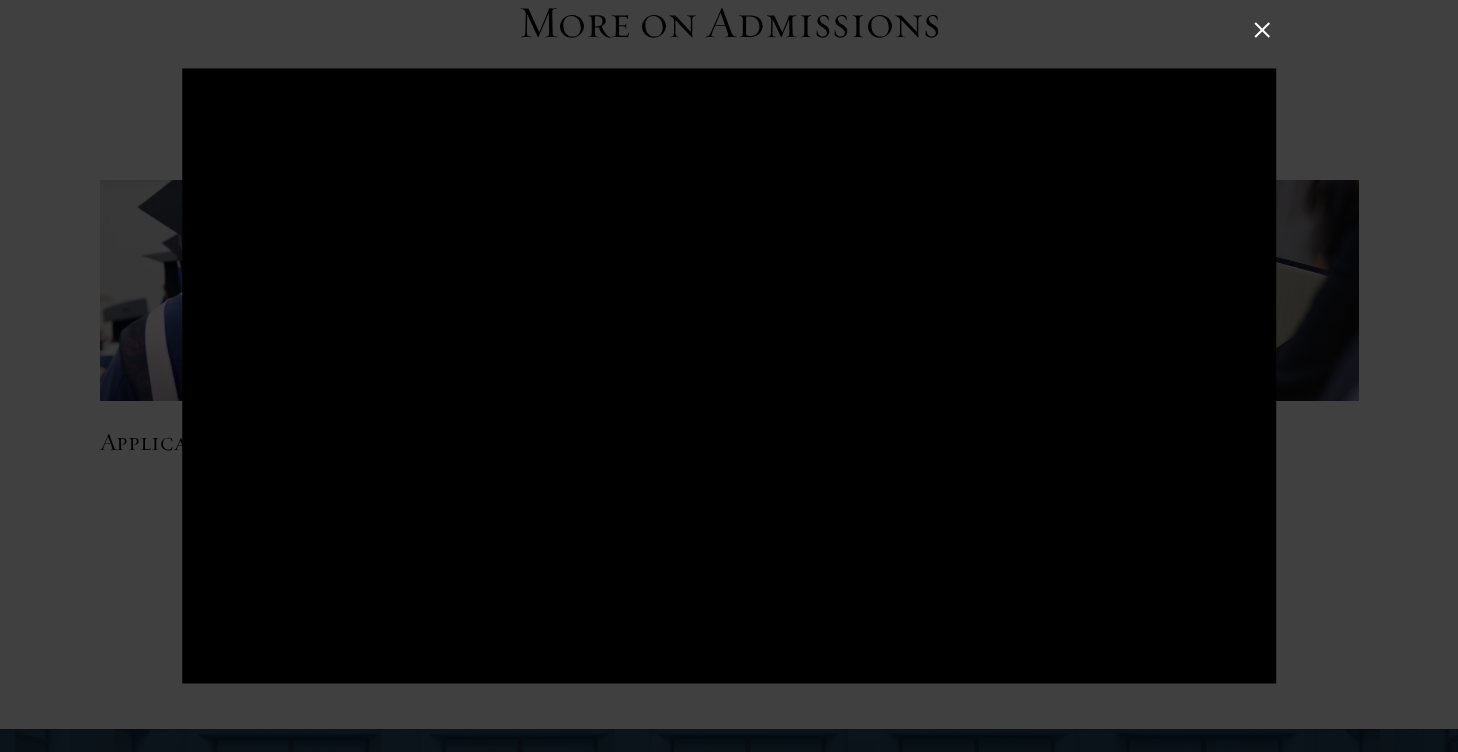 click at bounding box center [729, 376] 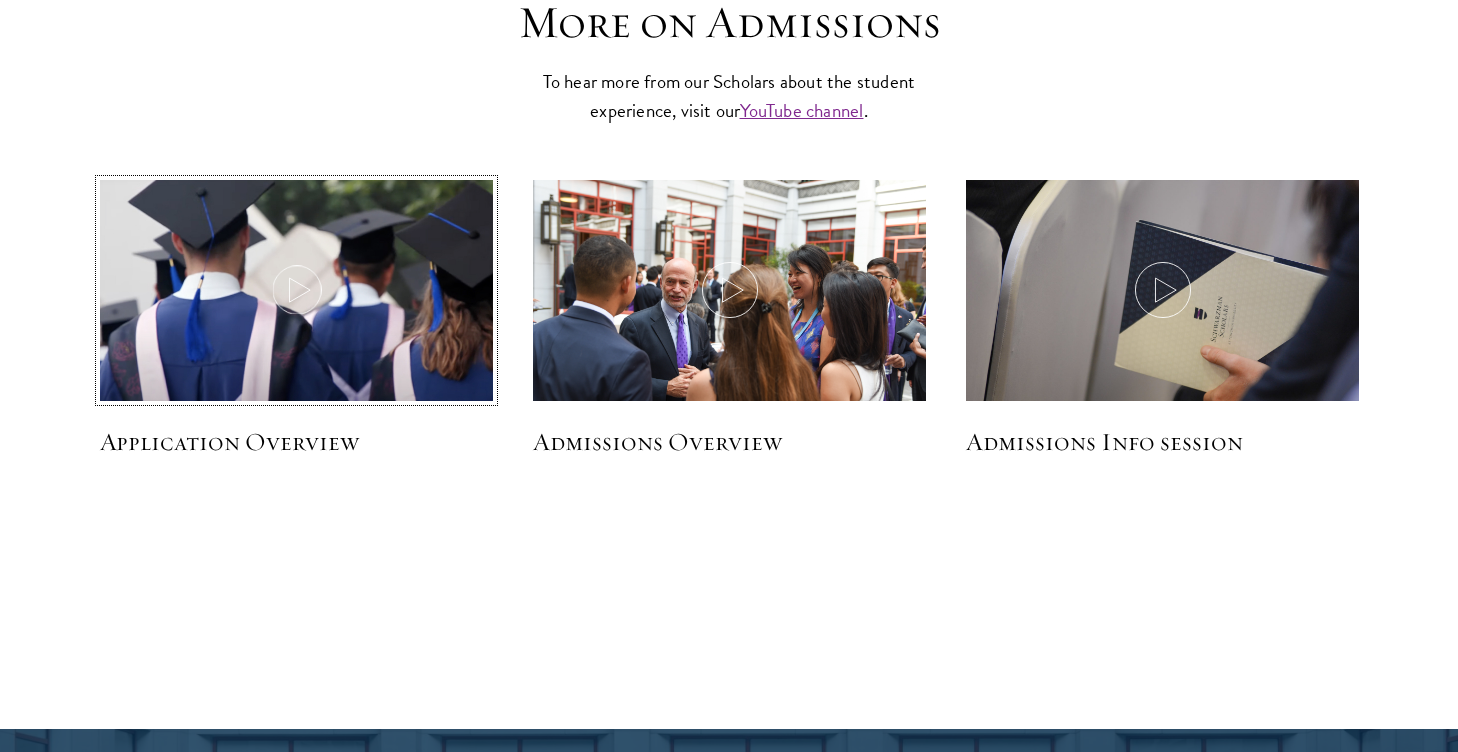 click at bounding box center [297, 293] 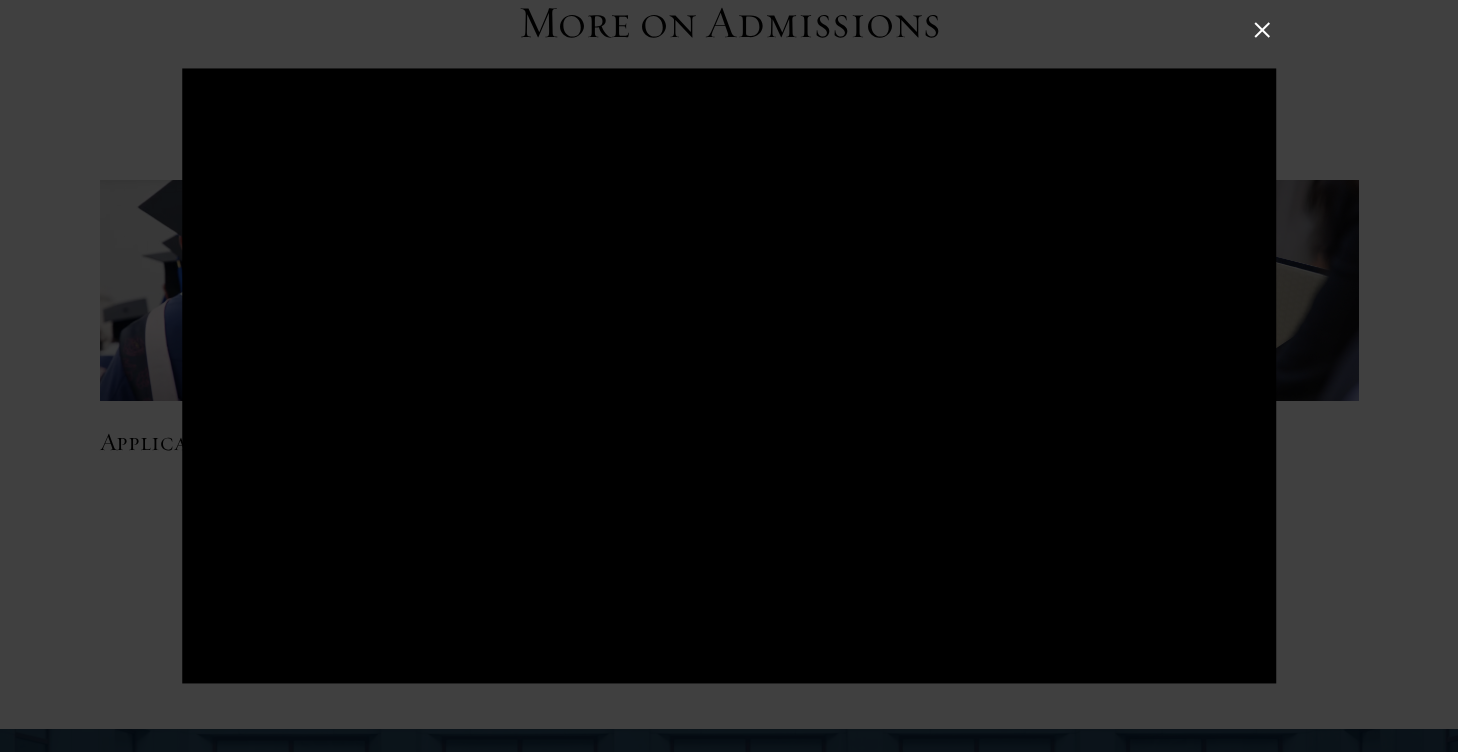 click at bounding box center [729, 376] 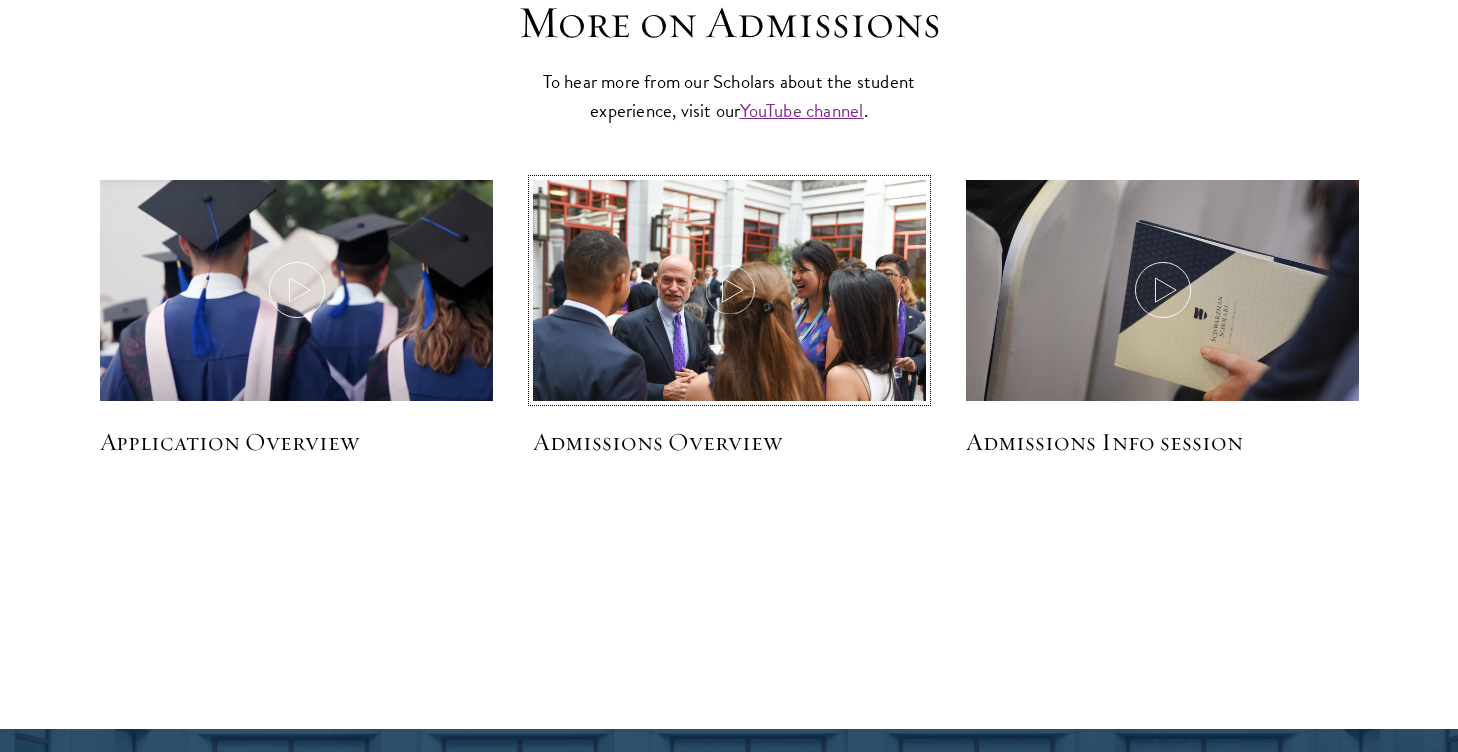 click at bounding box center [730, 310] 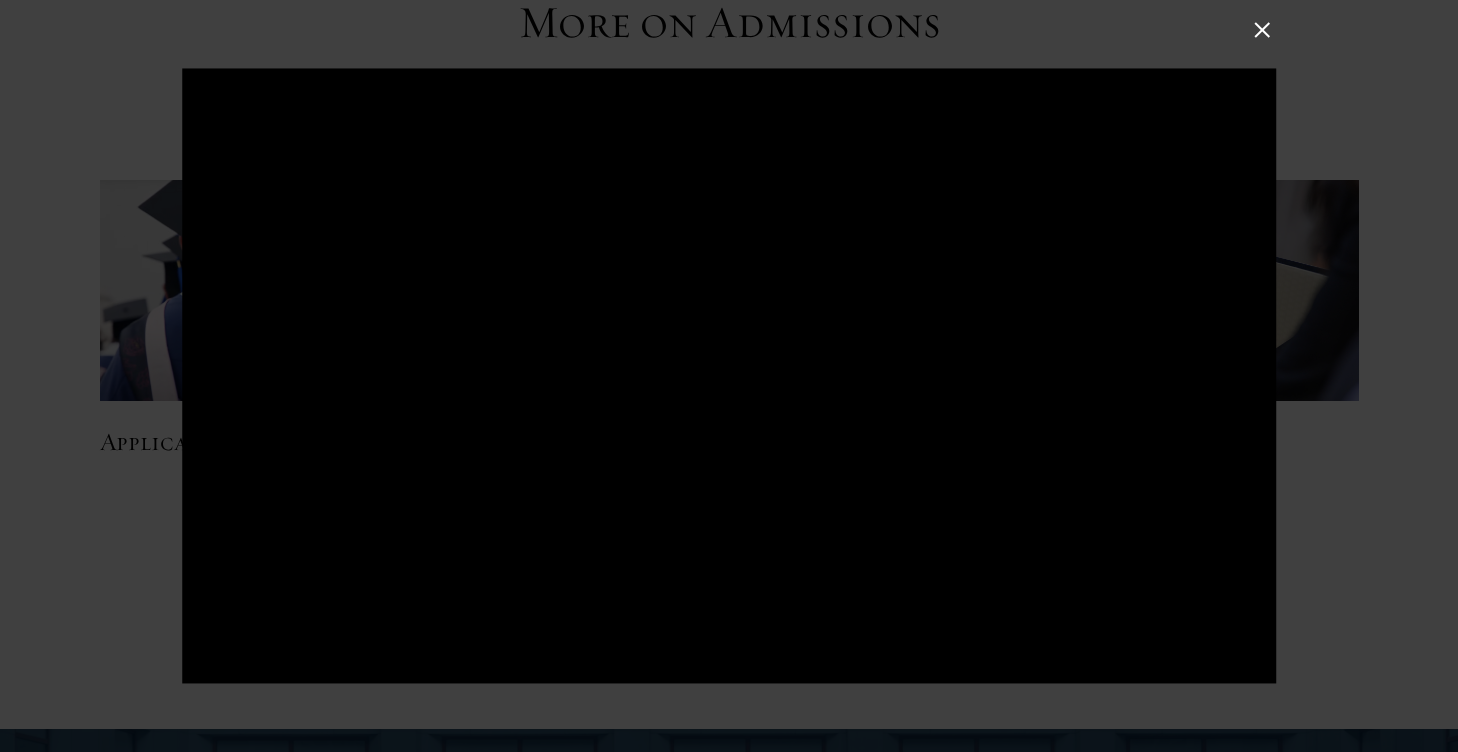 click at bounding box center (1262, 30) 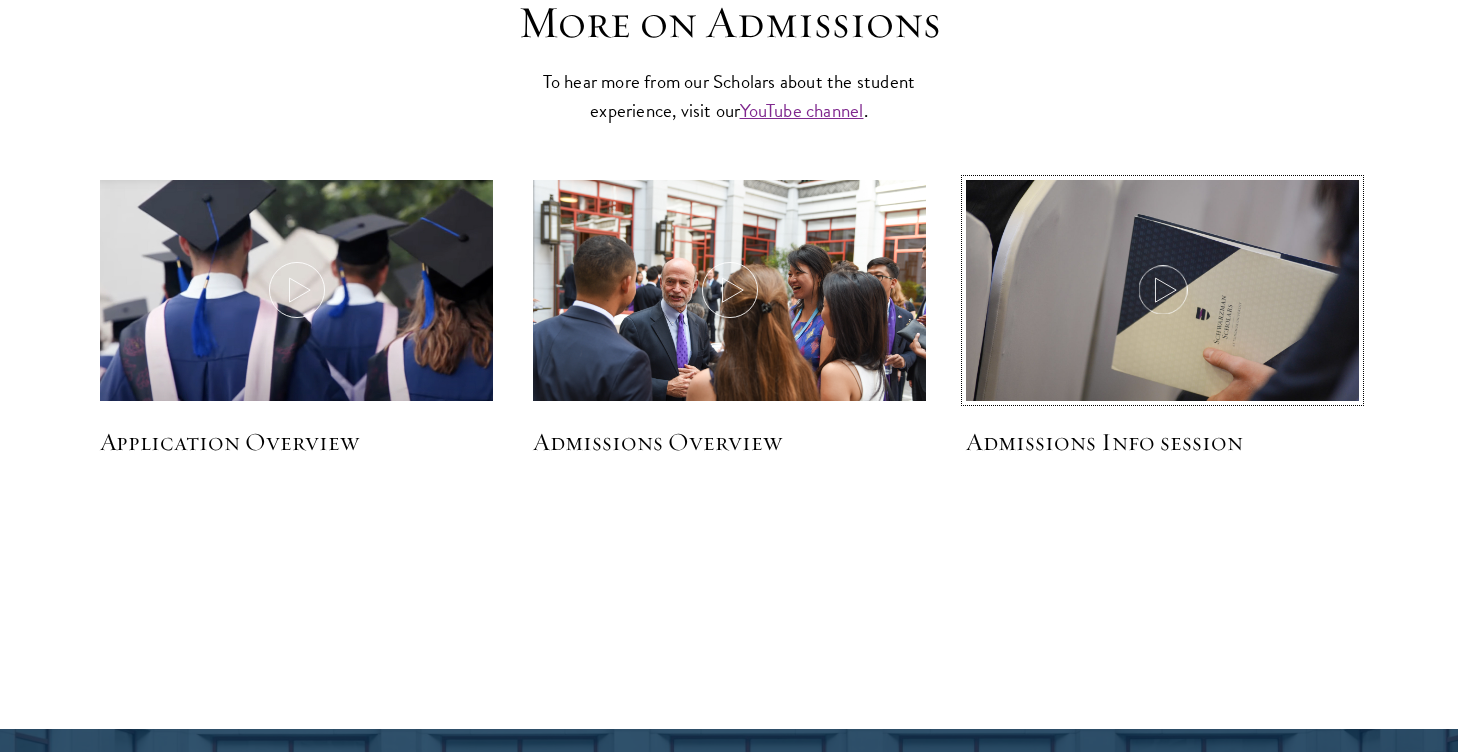 click at bounding box center [1163, 310] 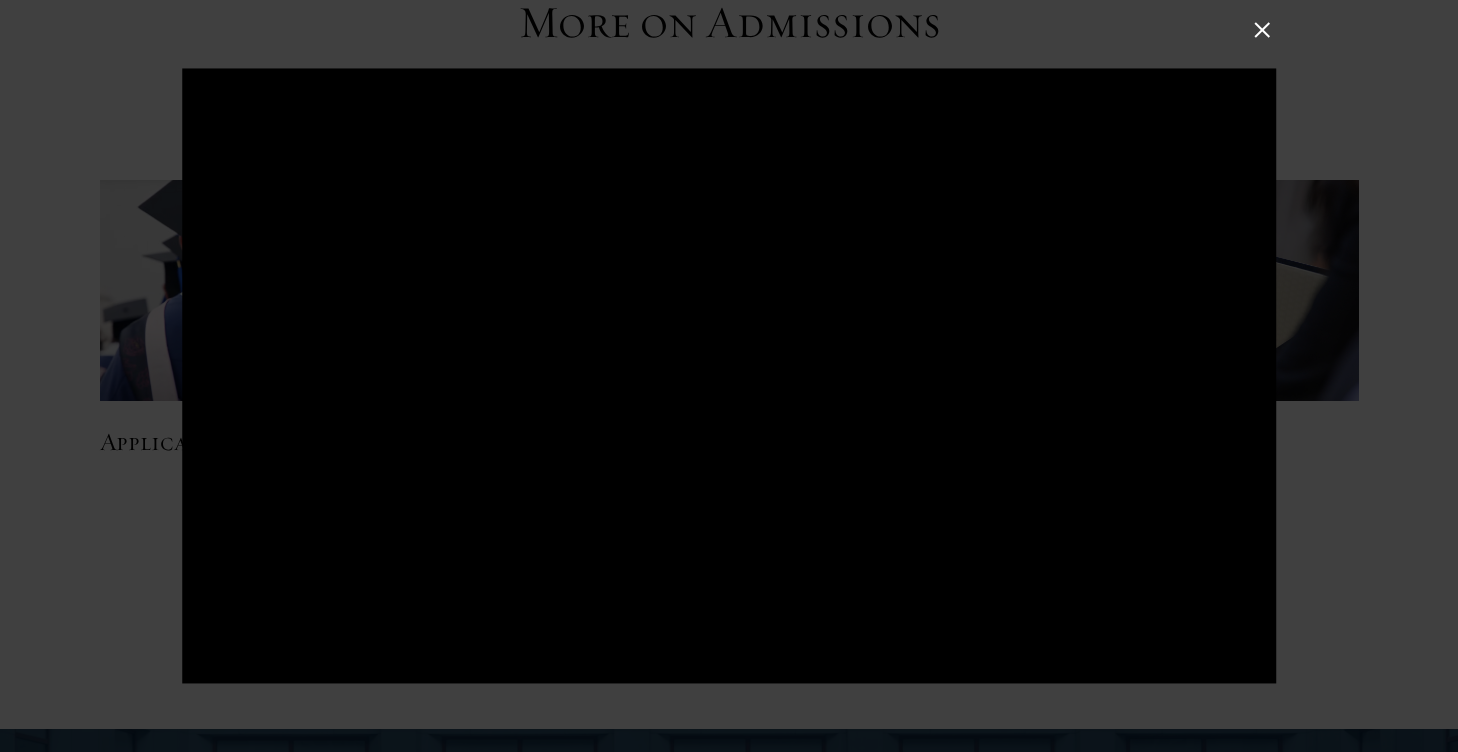 click at bounding box center [1262, 30] 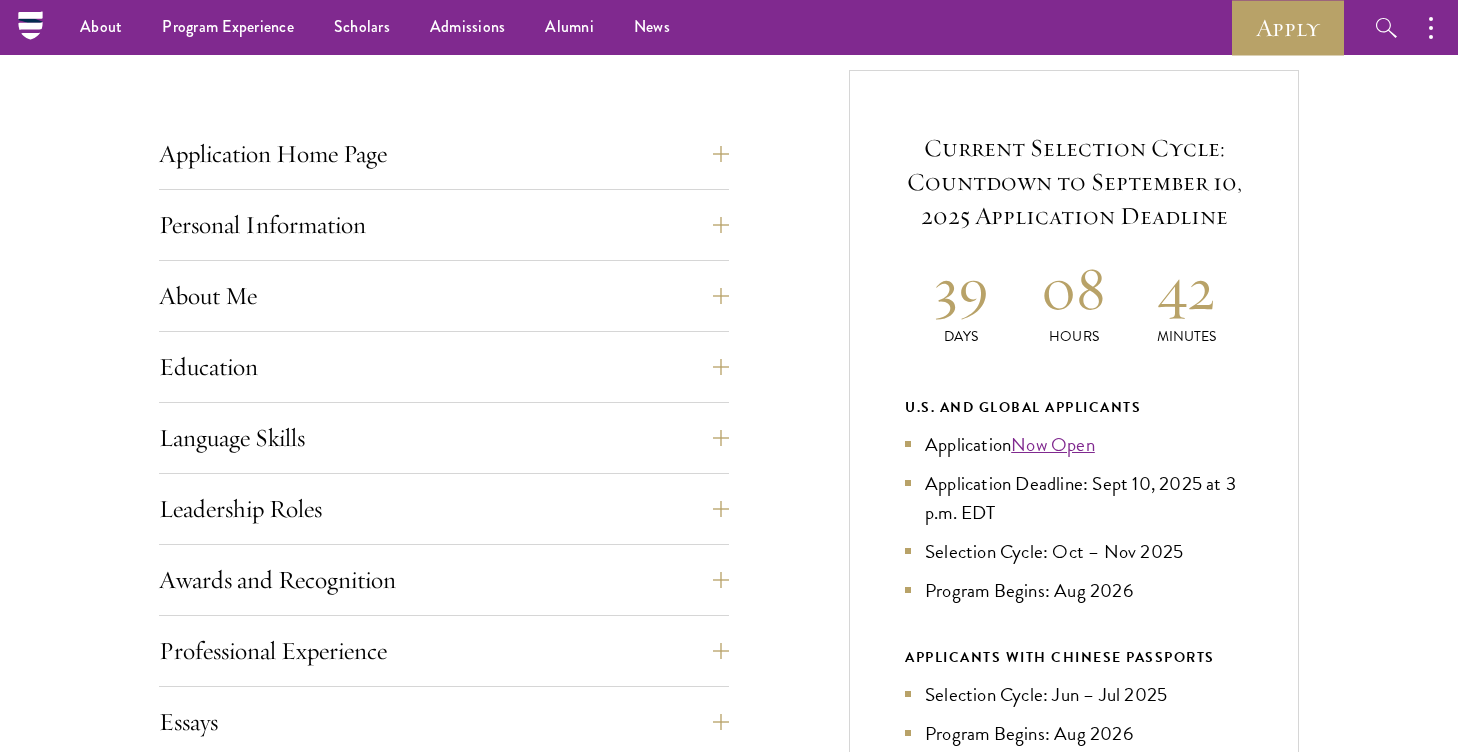 scroll, scrollTop: 738, scrollLeft: 0, axis: vertical 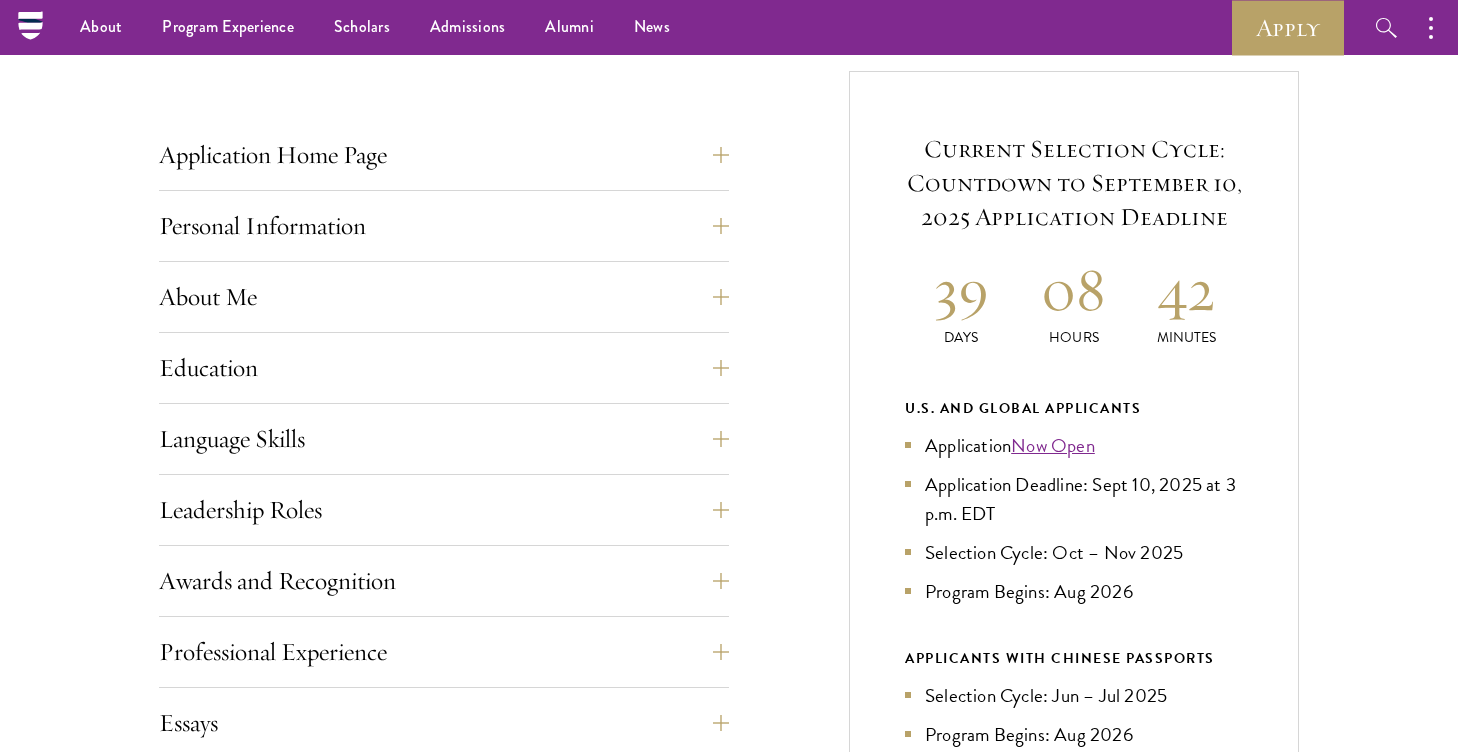 click on "Application Home Page
The online application form must be completed in English. All requirements must be submitted electronically; we do not accept materials via email or mail.
To begin, create an account to start a new application. The email address provided to create your account will be used for all correspondence about your admissions status. After creating an account, a system-generated email will be sent to you with a temporary PIN to activate your account. If you do not receive this email immediately, check your spam/junk folders. Add  admissions@schwarzmanscholars.org  to your safe senders list.
Once you have created an account, click “Start New Application” to begin your application. You do not have to complete your application in one sitting; you may access and continue your work as frequently as needed before final submission. To save your work, click on the “Continue” button.
Personal Information
." at bounding box center (729, 663) 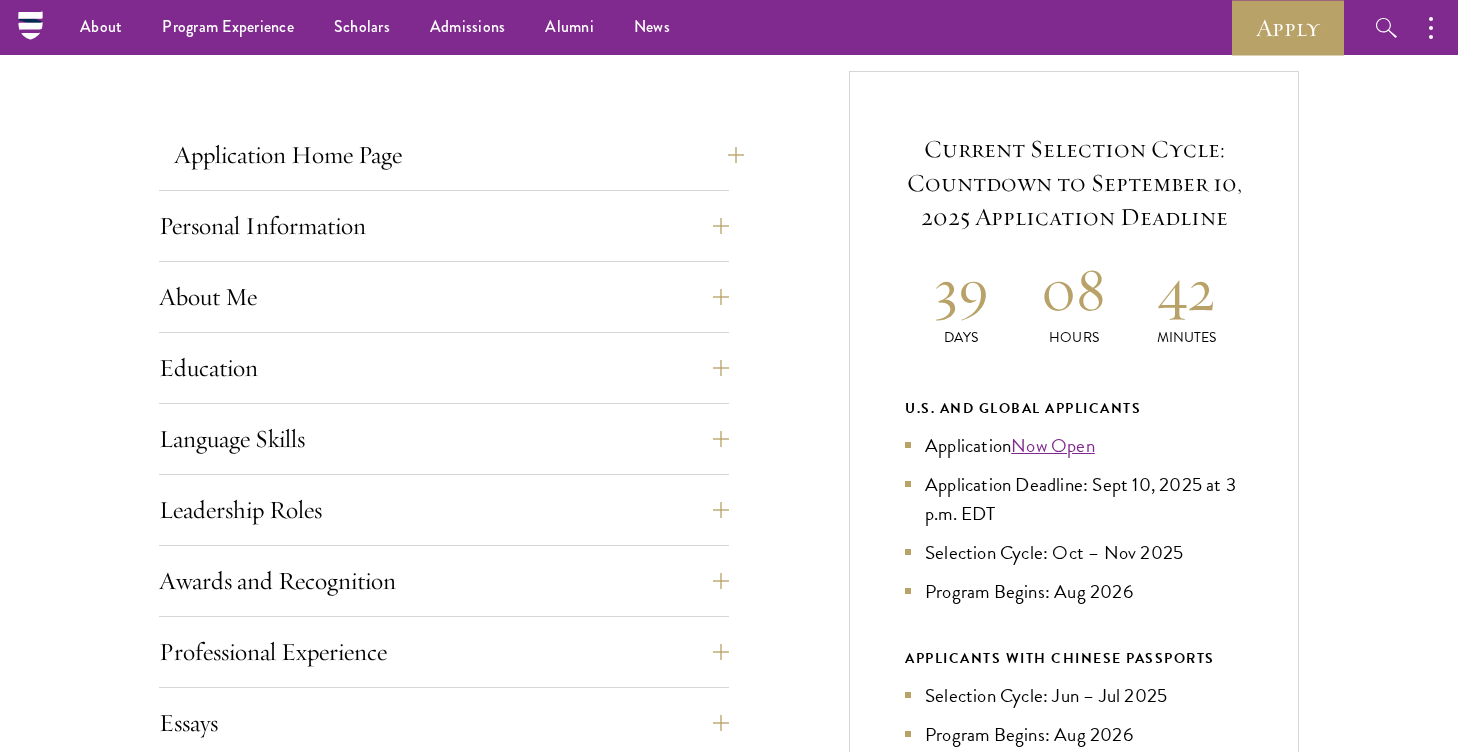 click on "Application Home Page" at bounding box center [459, 155] 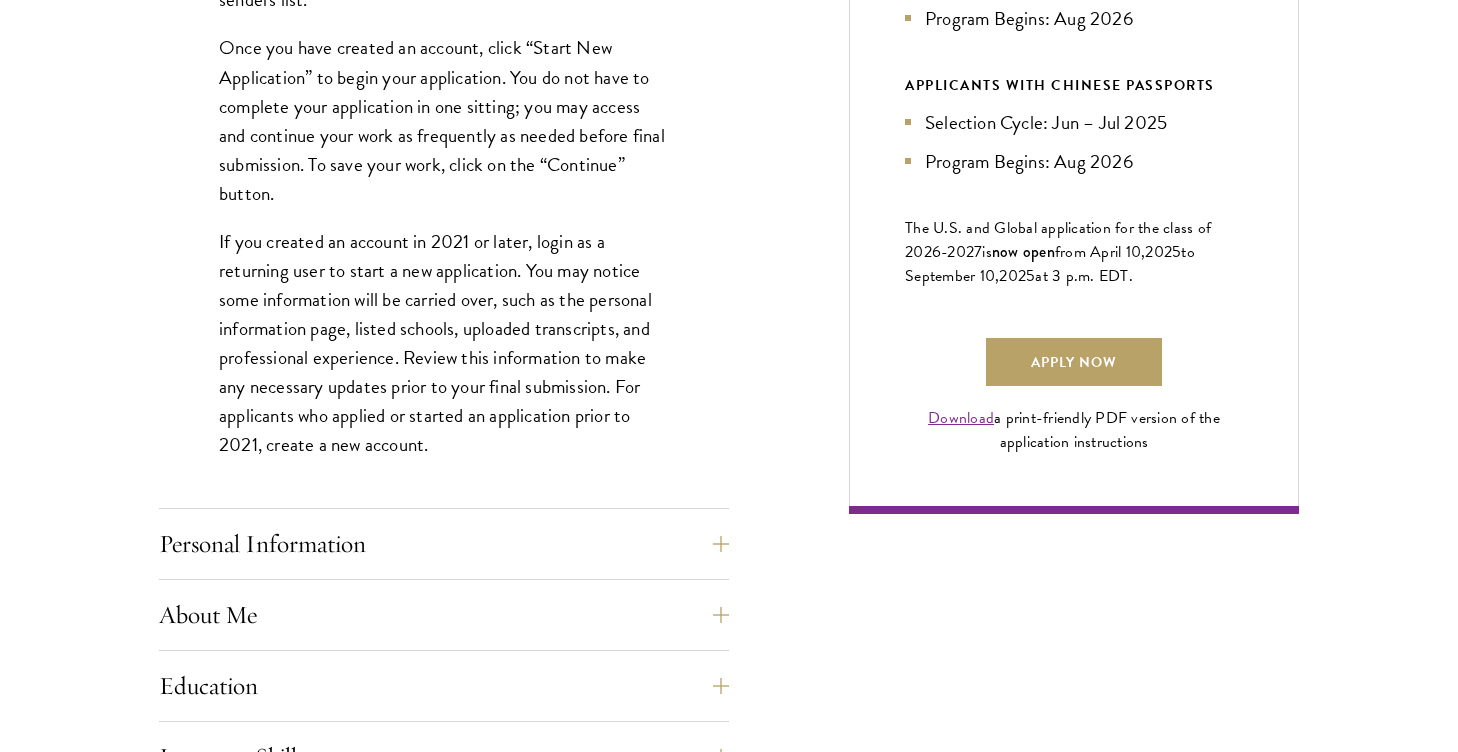 scroll, scrollTop: 1557, scrollLeft: 0, axis: vertical 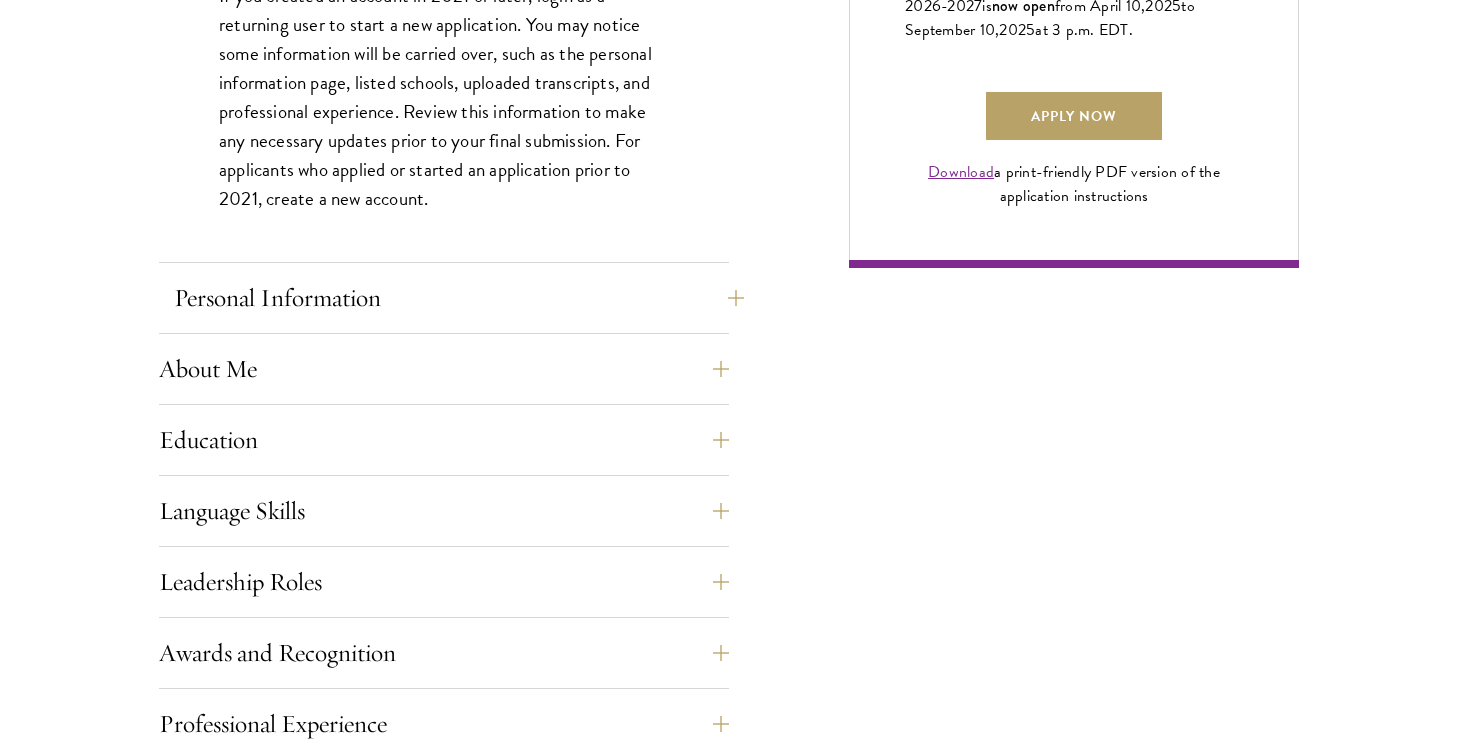 click on "Personal Information" at bounding box center [459, 298] 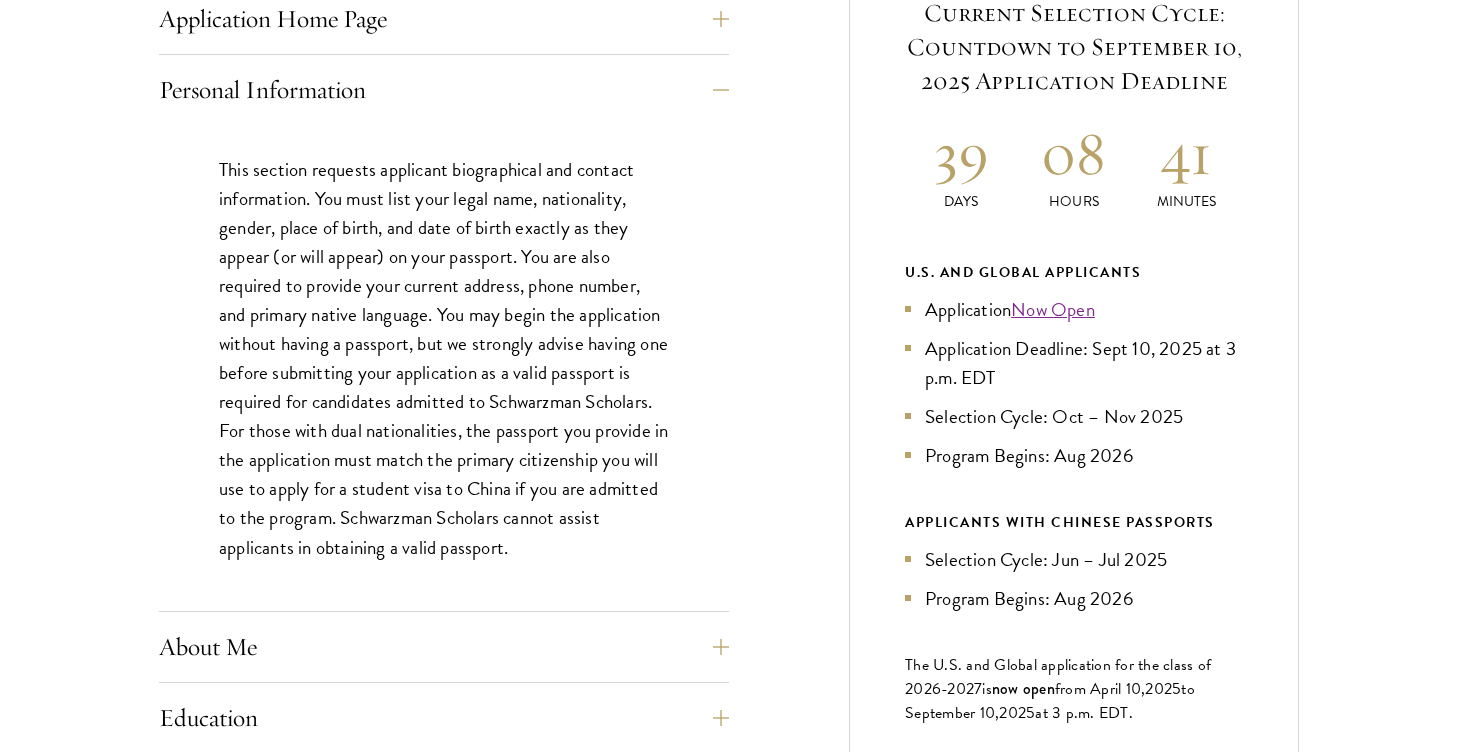 scroll, scrollTop: 1247, scrollLeft: 0, axis: vertical 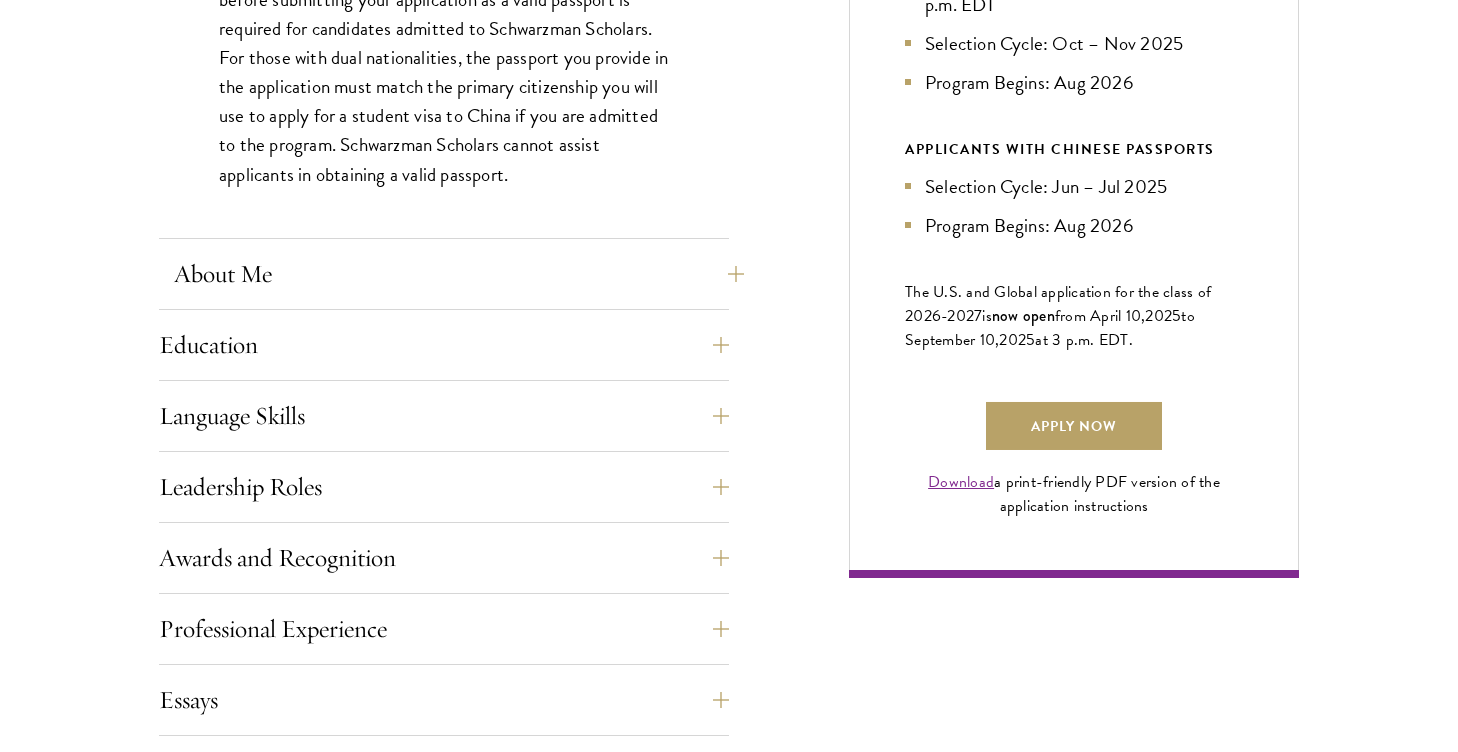 click on "About Me" at bounding box center (459, 274) 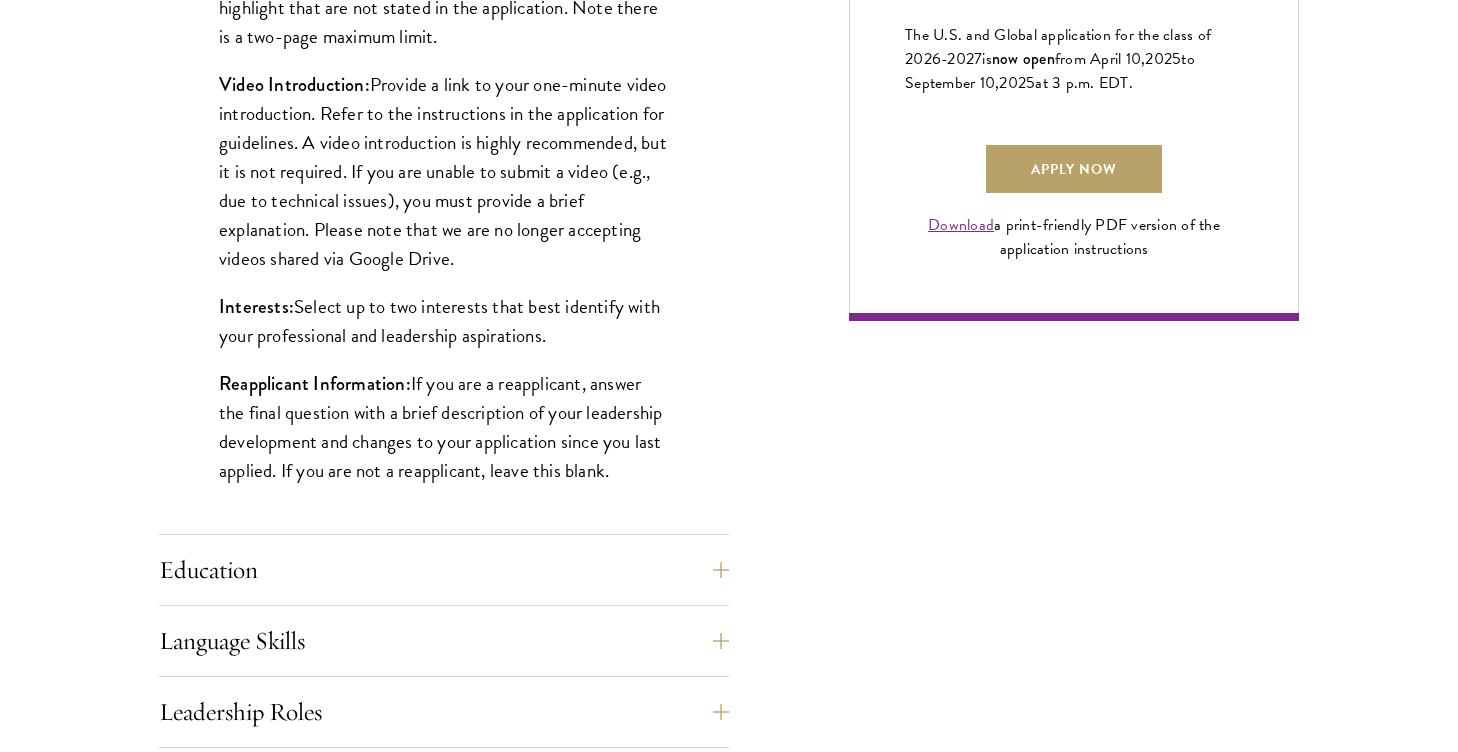 scroll, scrollTop: 1504, scrollLeft: 0, axis: vertical 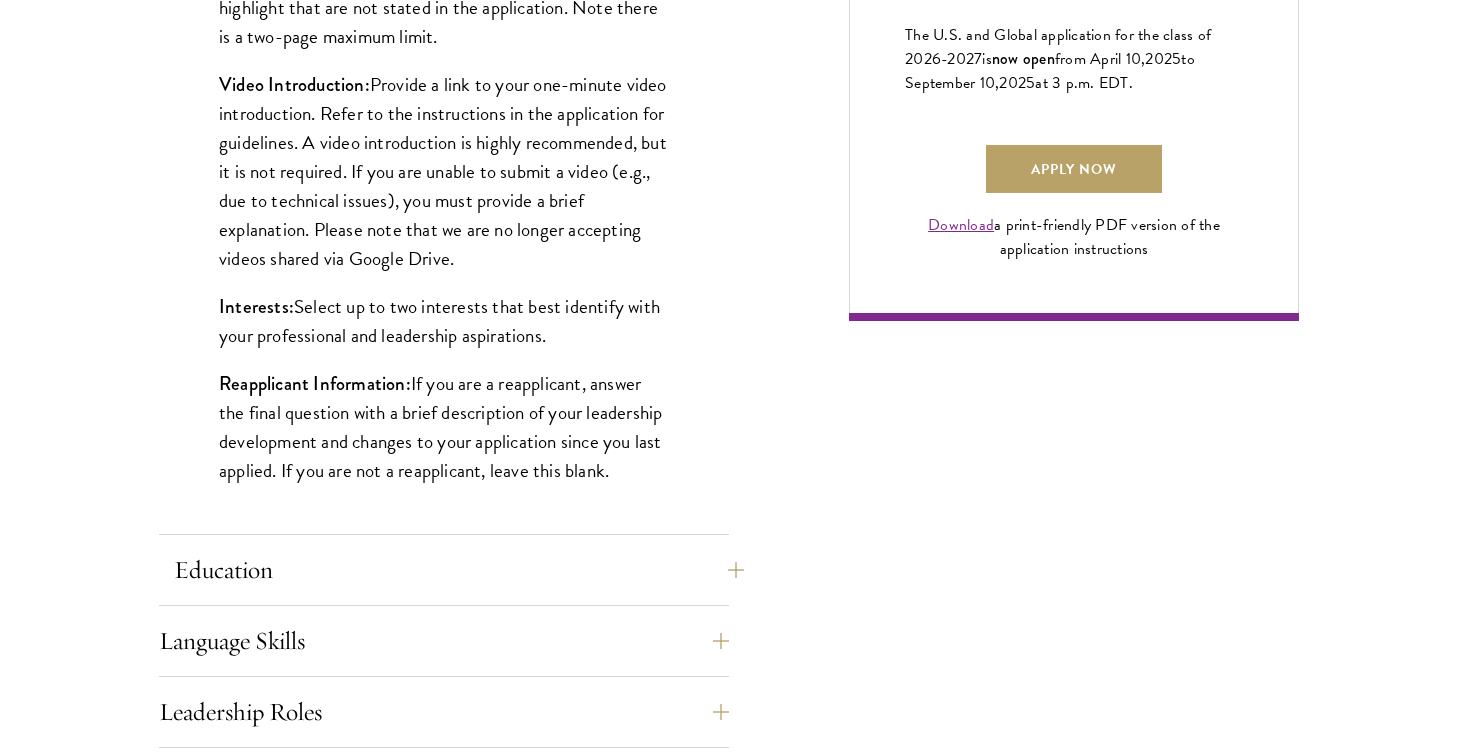 click on "Education" at bounding box center [459, 570] 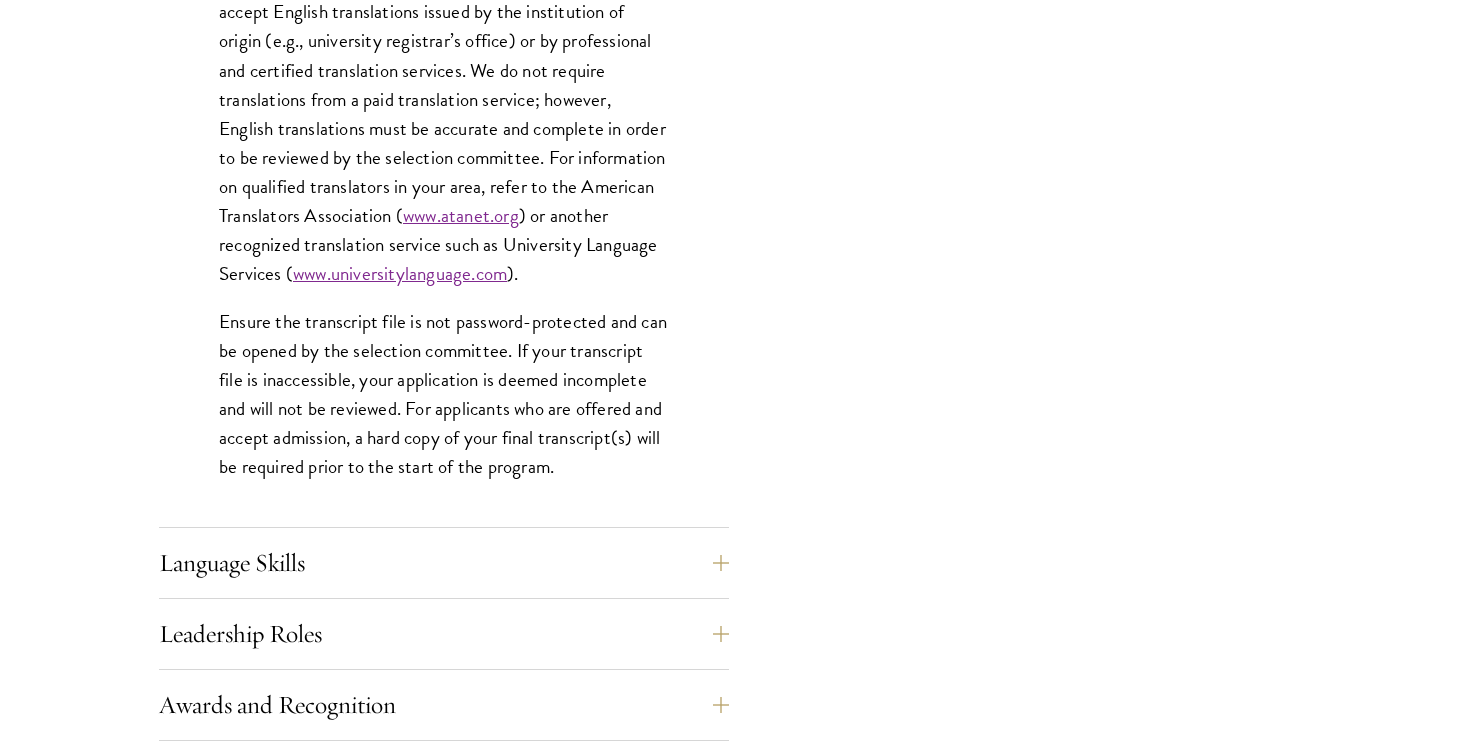 scroll, scrollTop: 3069, scrollLeft: 0, axis: vertical 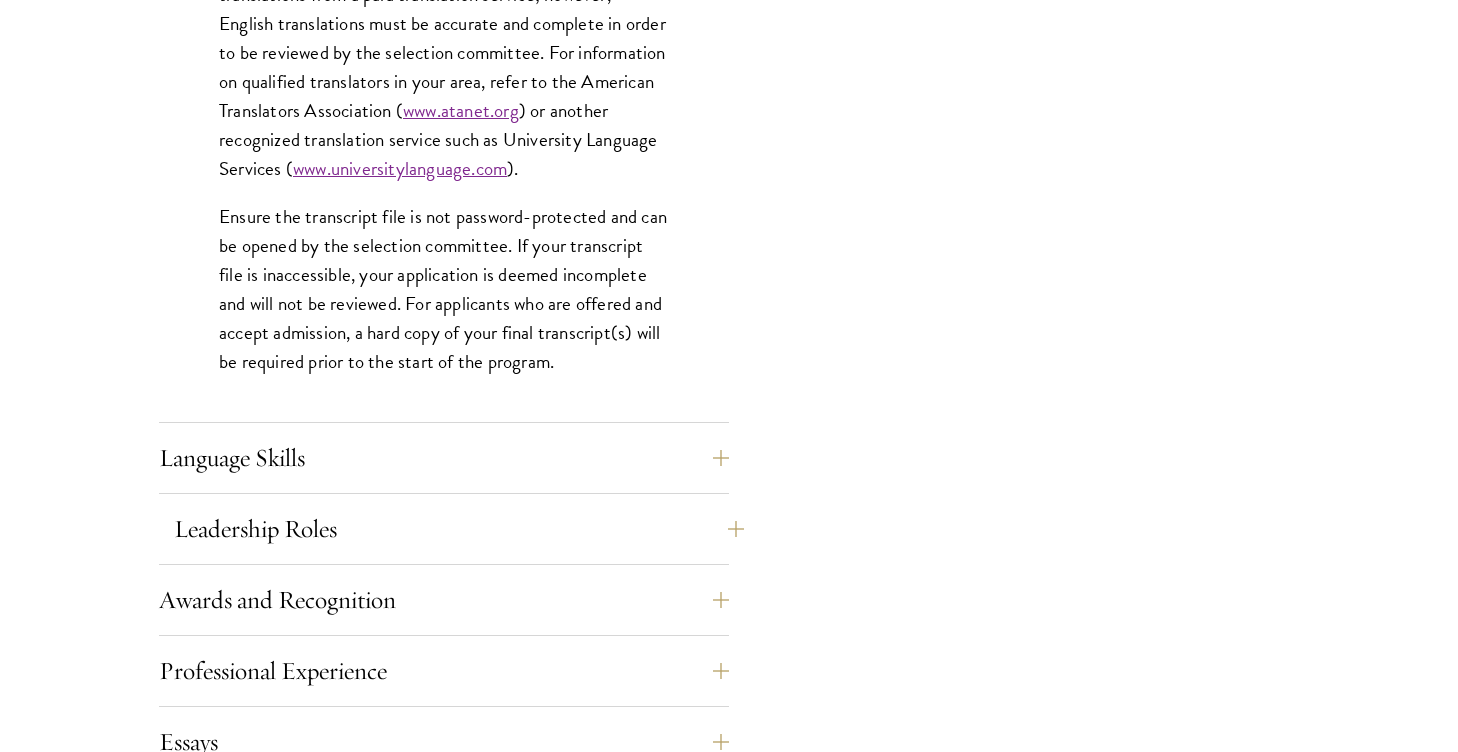 click on "Leadership Roles" at bounding box center (459, 529) 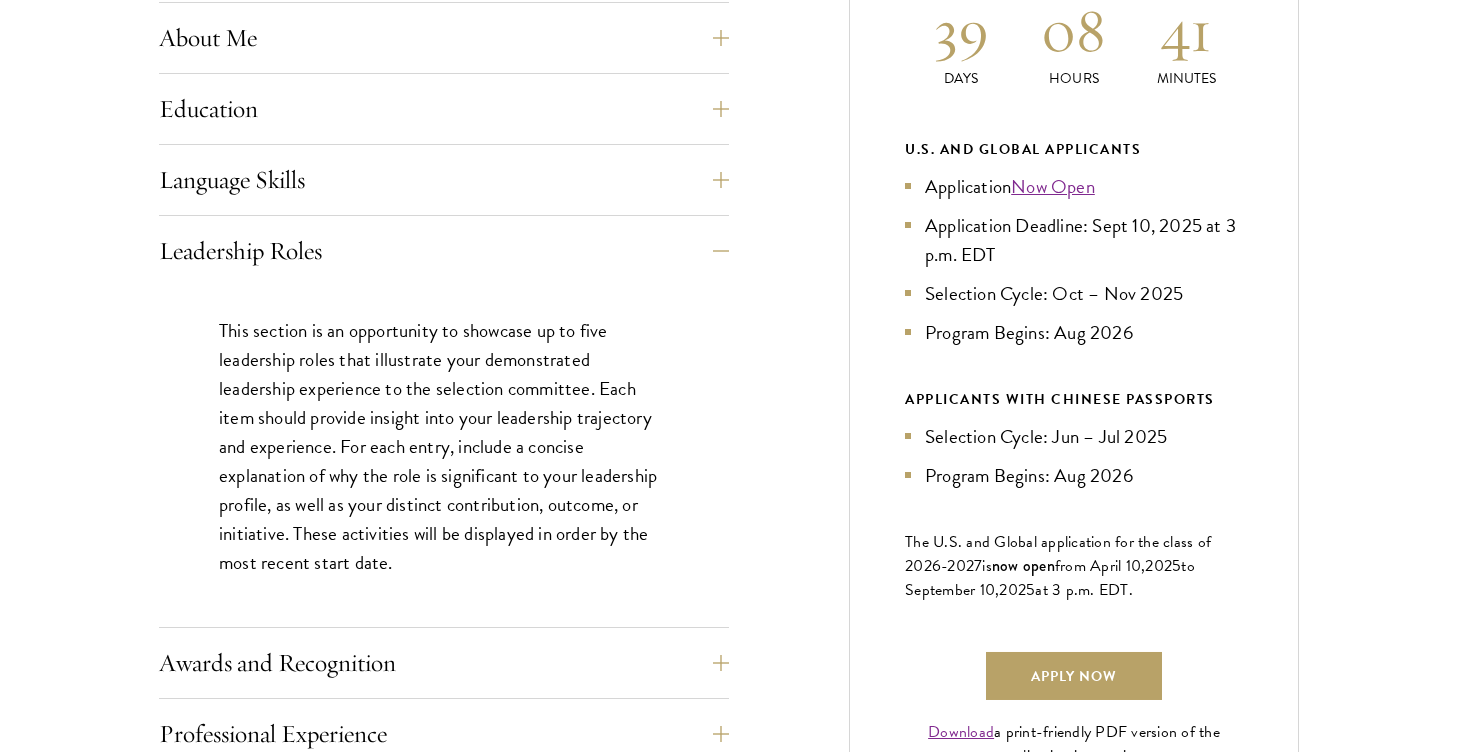 scroll, scrollTop: 1008, scrollLeft: 0, axis: vertical 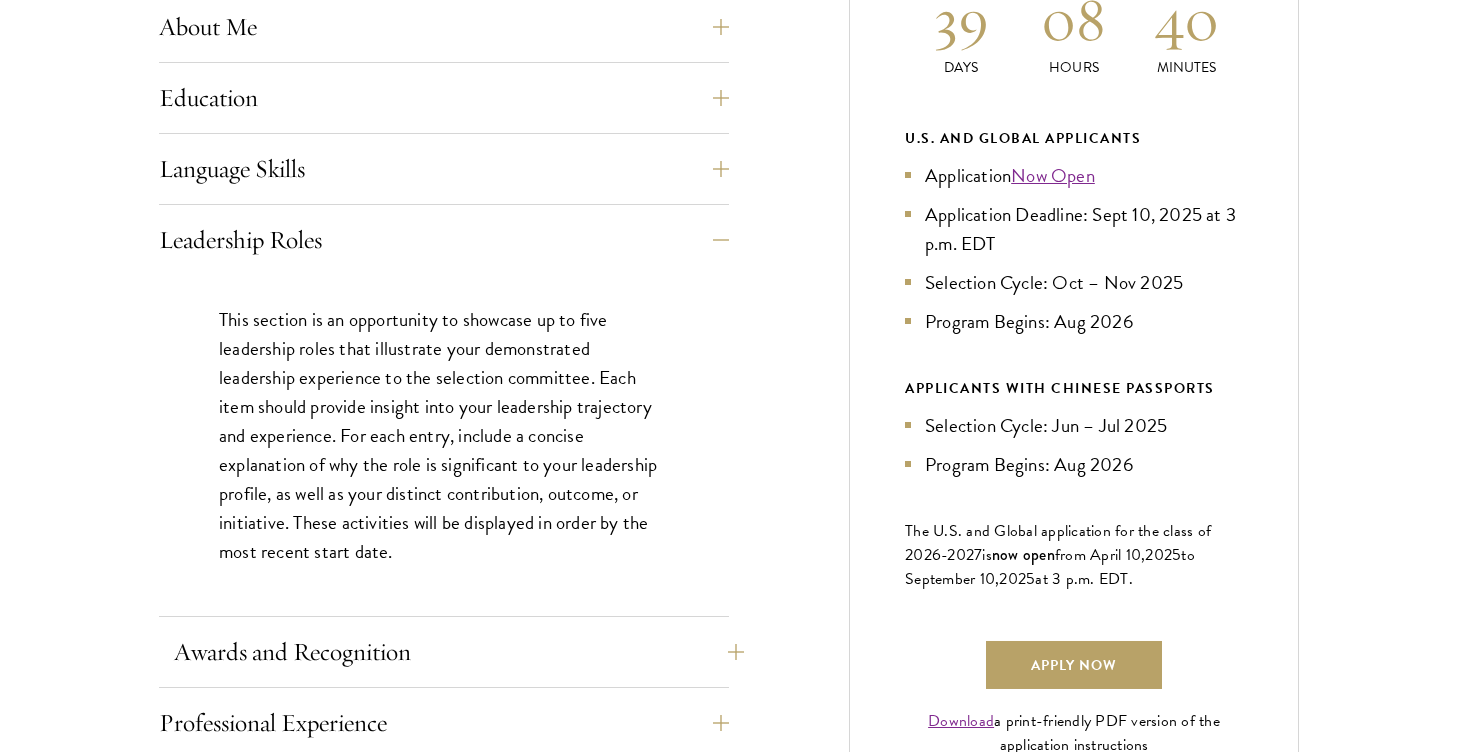 click on "Awards and Recognition" at bounding box center [459, 652] 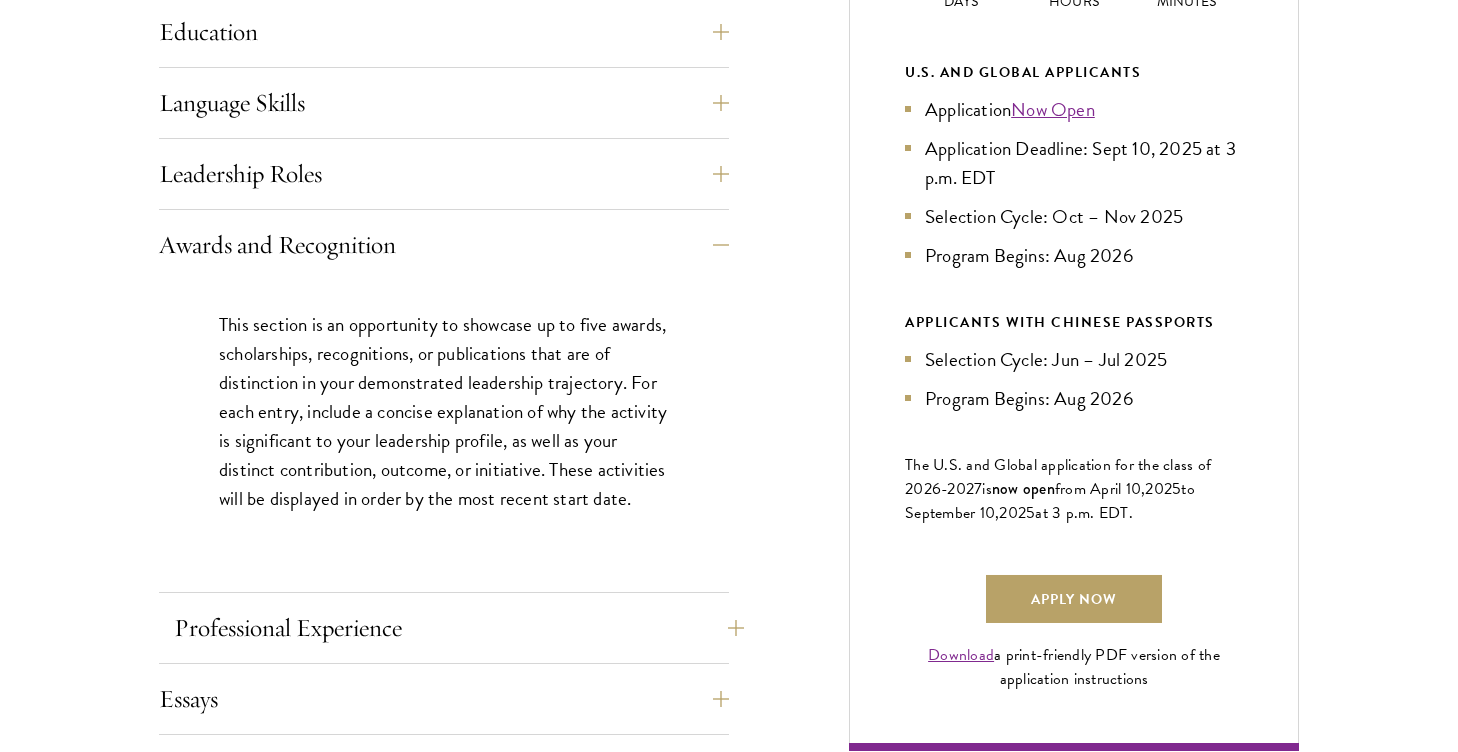 scroll, scrollTop: 1074, scrollLeft: 0, axis: vertical 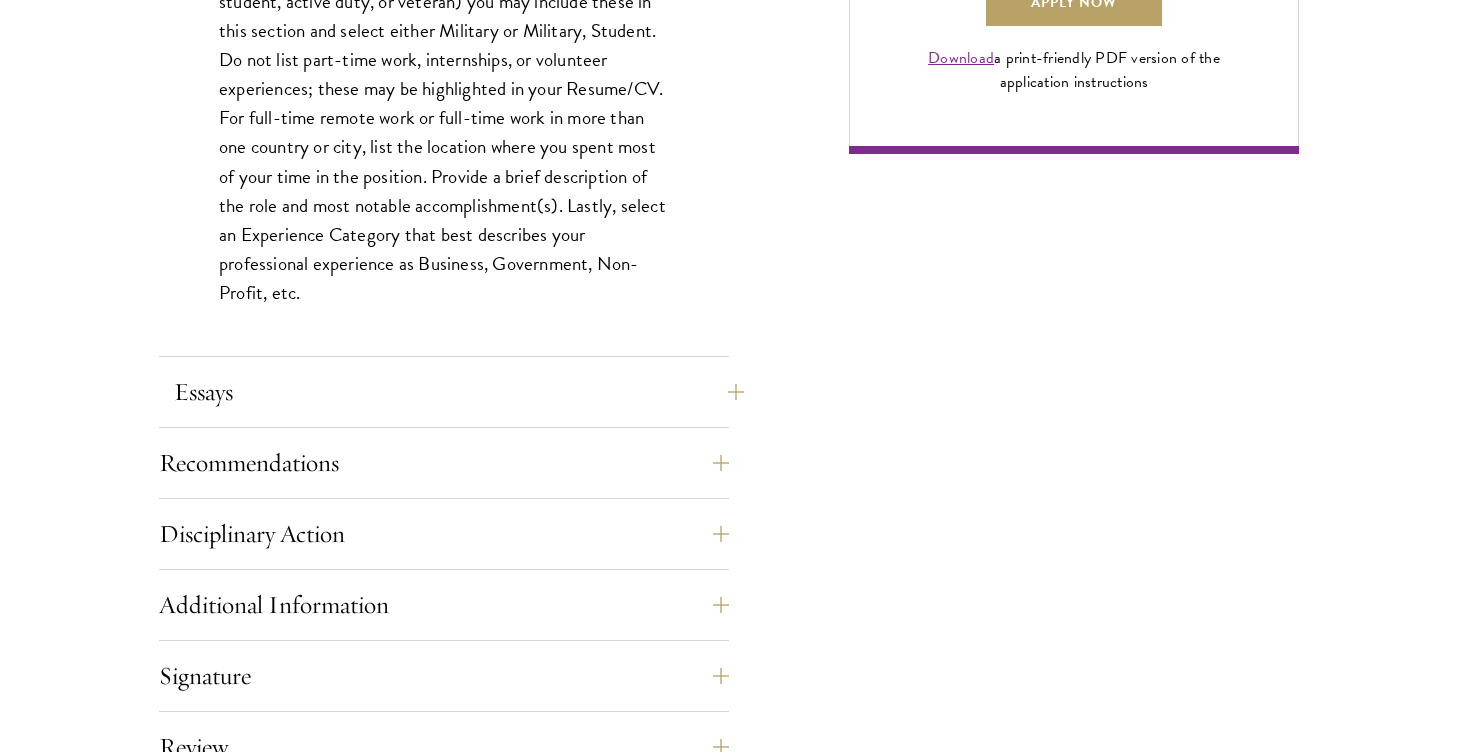 click on "Essays" at bounding box center (459, 392) 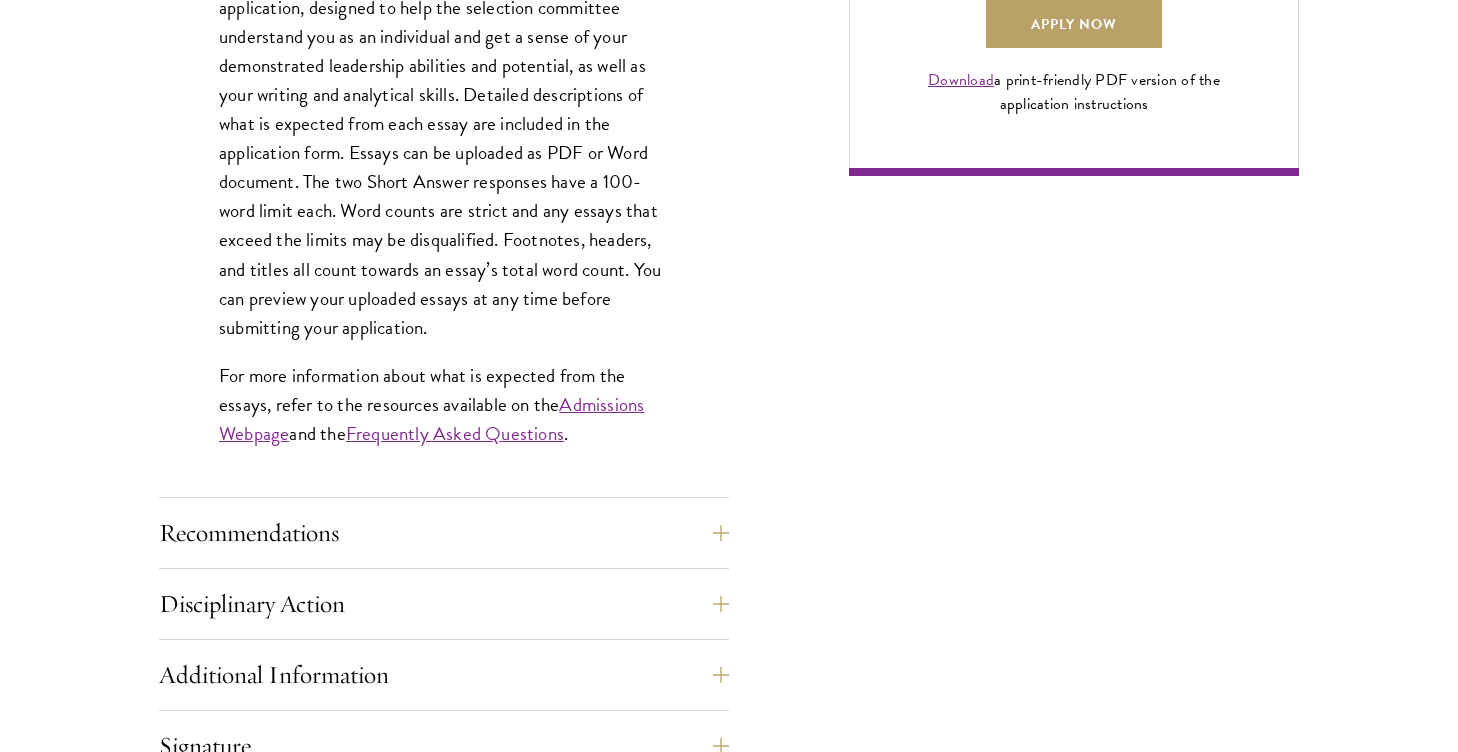 scroll, scrollTop: 1687, scrollLeft: 0, axis: vertical 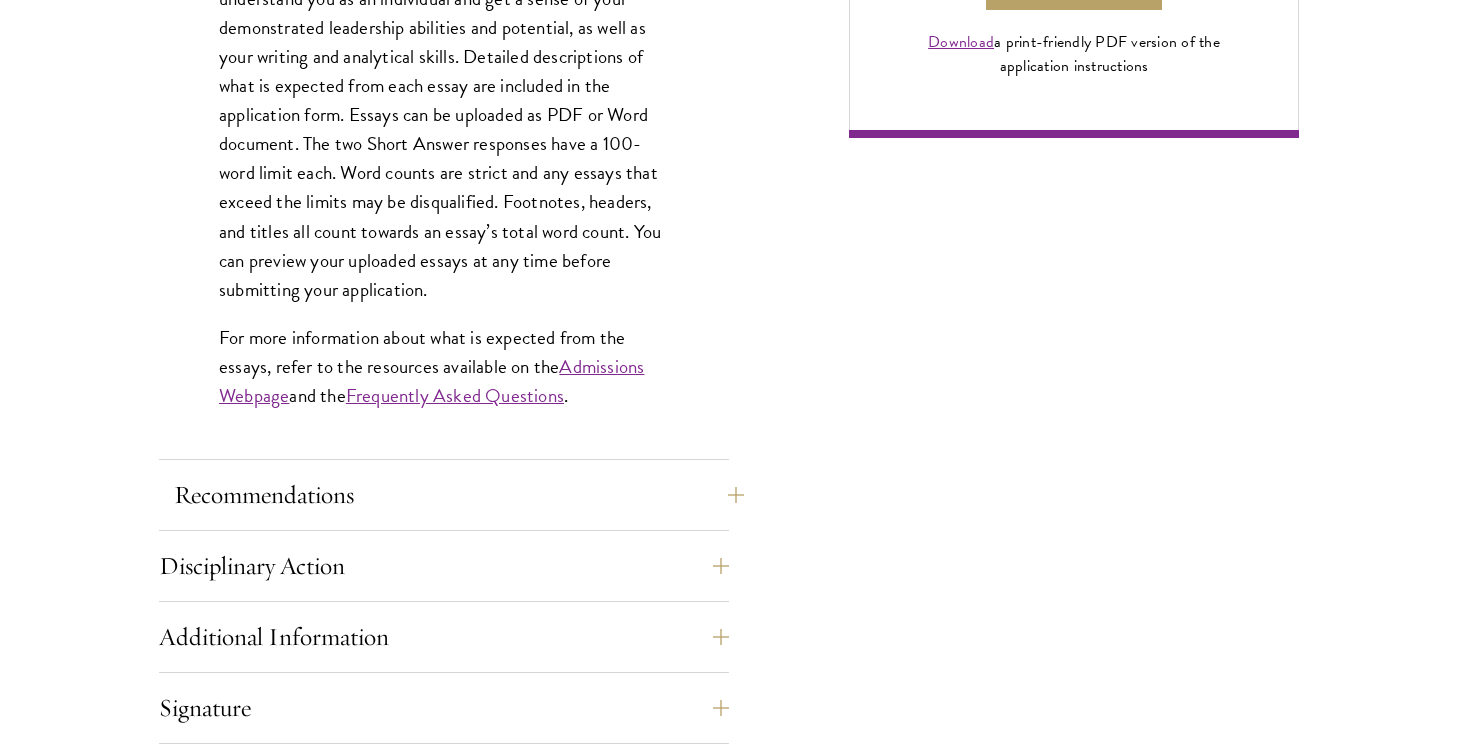 click on "Recommendations" at bounding box center [459, 495] 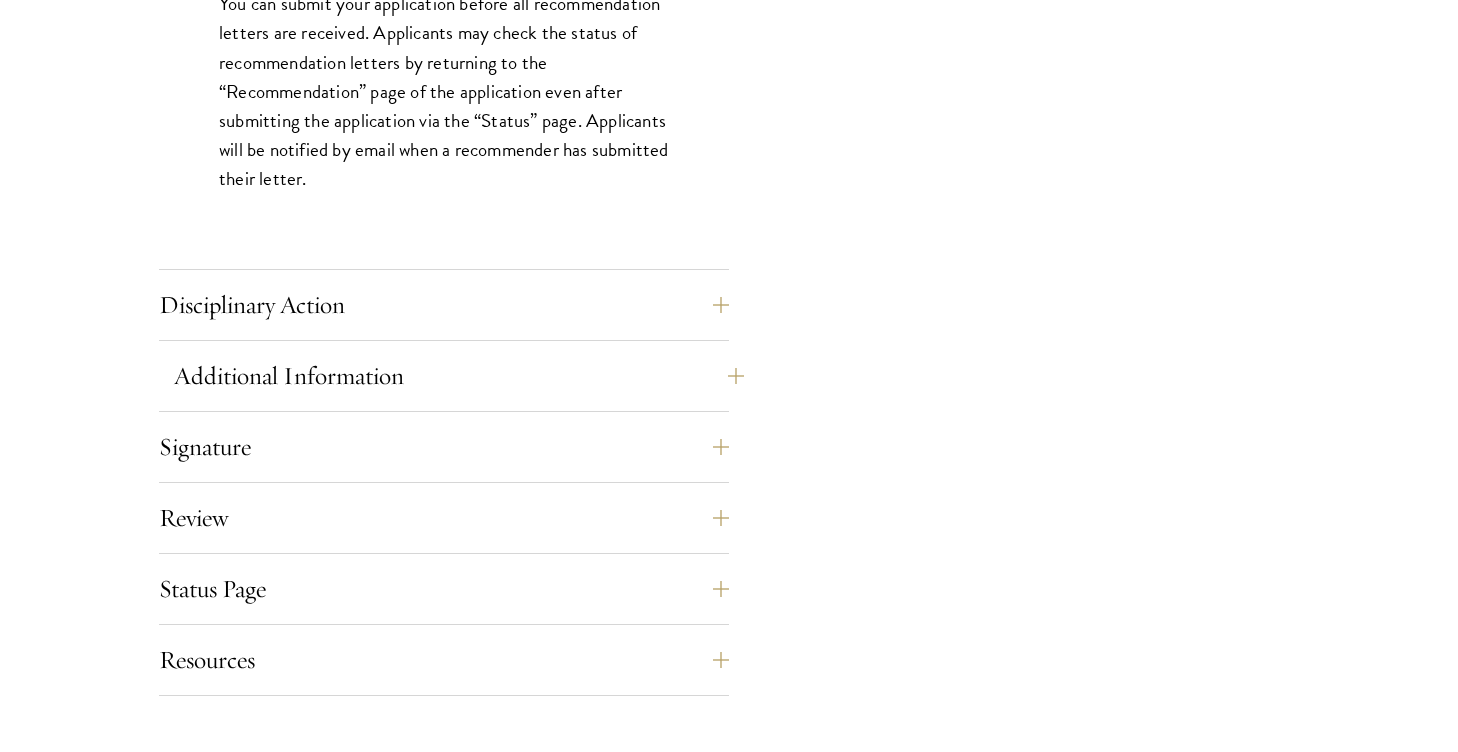 scroll, scrollTop: 3201, scrollLeft: 0, axis: vertical 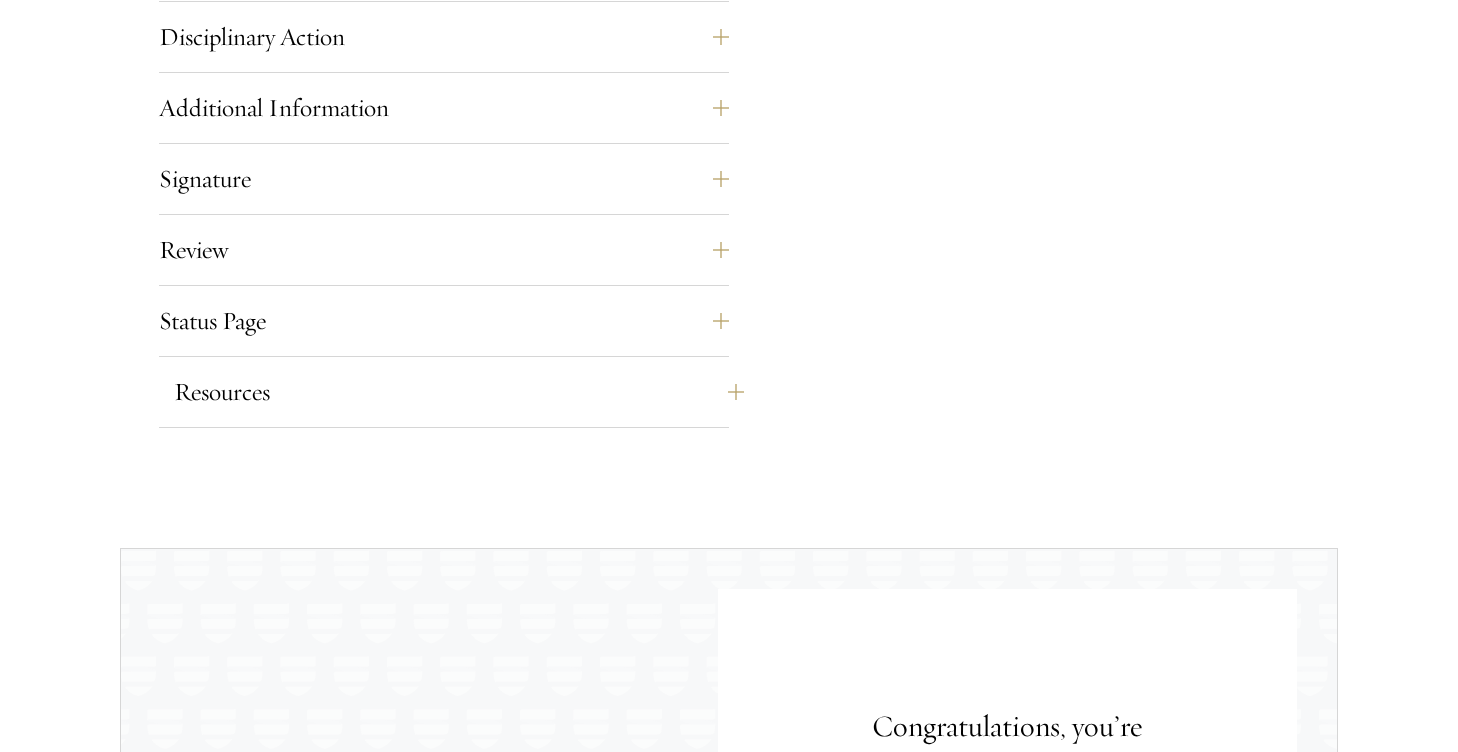 click on "Resources" at bounding box center [459, 392] 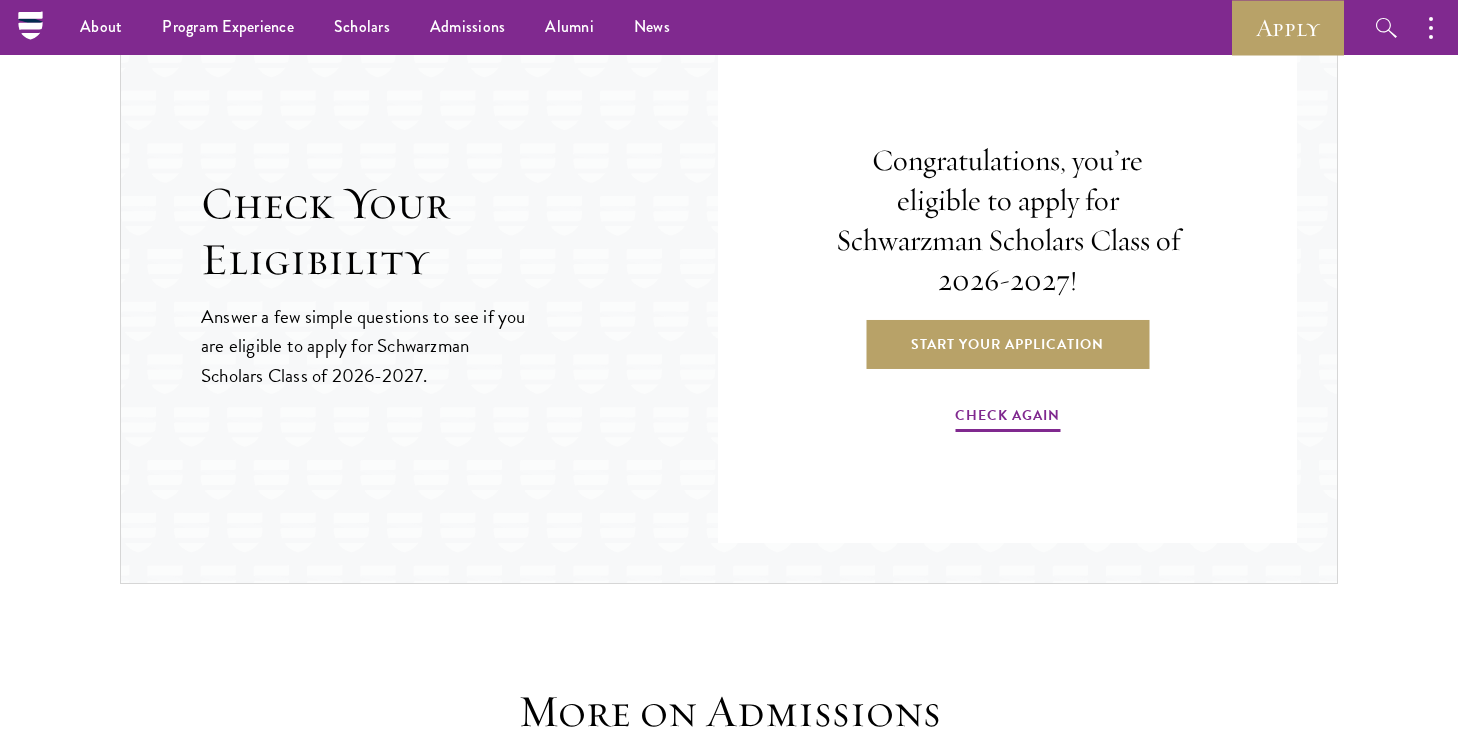 scroll, scrollTop: 1833, scrollLeft: 0, axis: vertical 